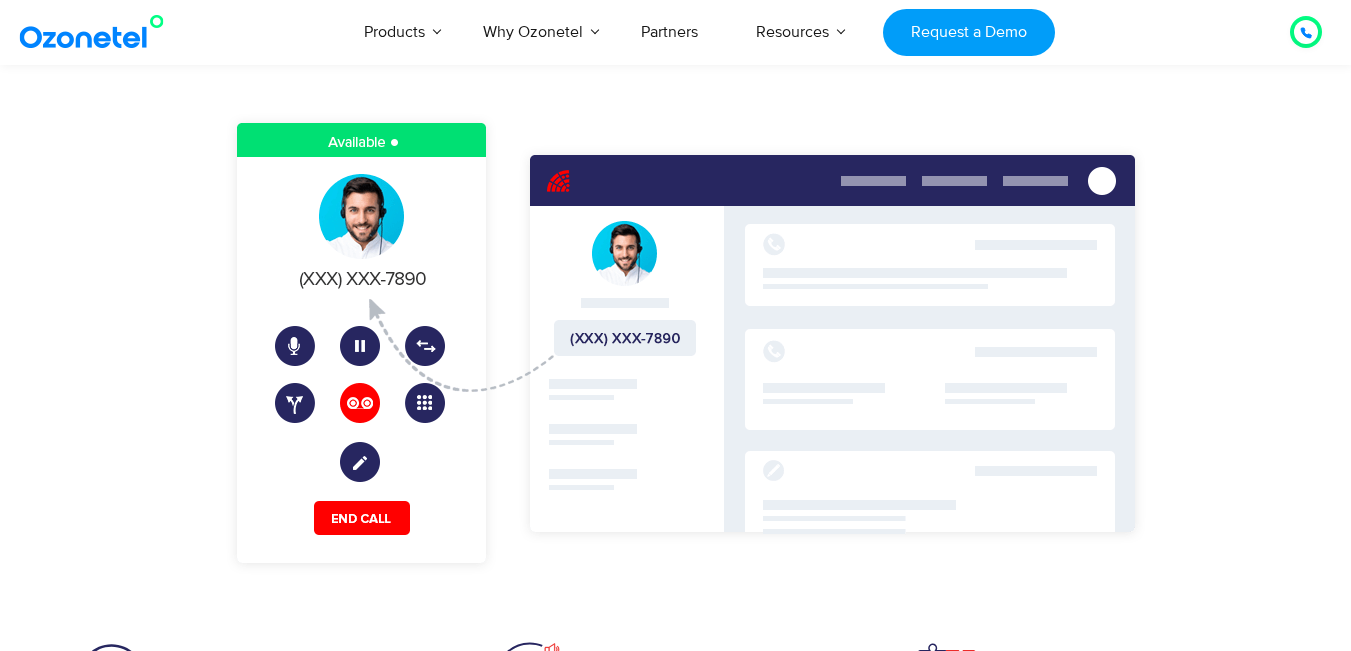 scroll, scrollTop: 1355, scrollLeft: 0, axis: vertical 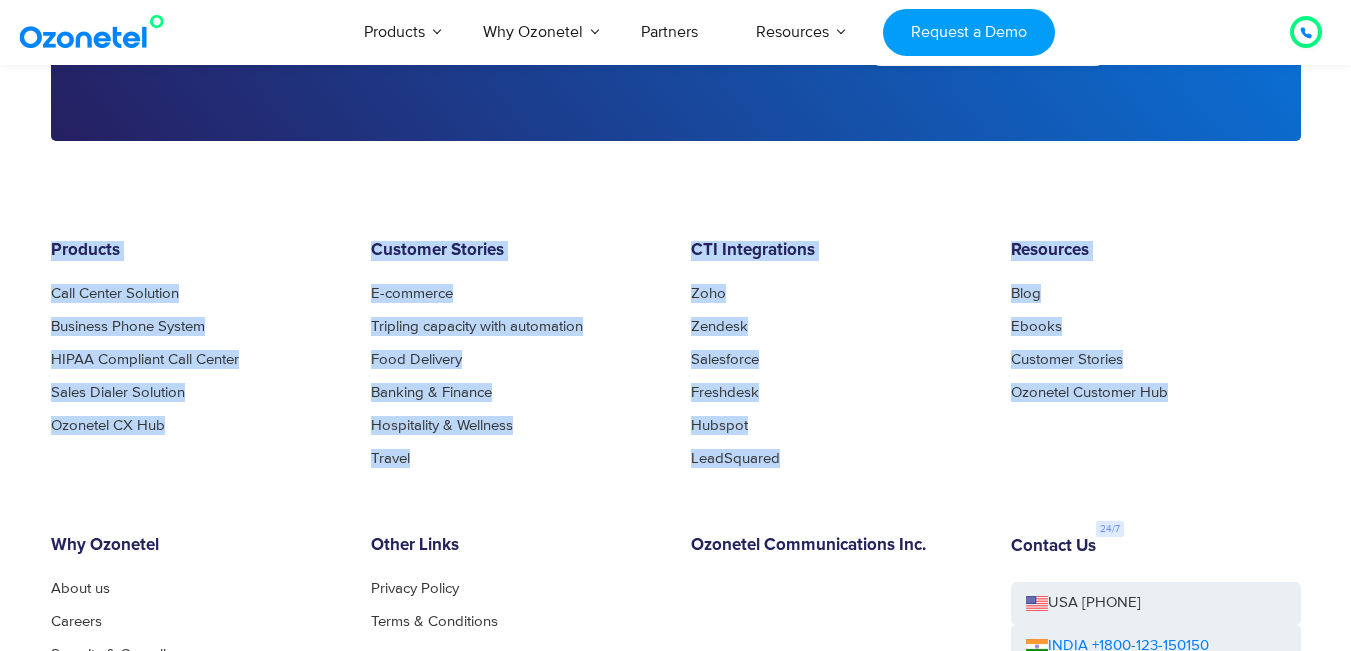 drag, startPoint x: 22, startPoint y: 202, endPoint x: 1214, endPoint y: 477, distance: 1223.3107 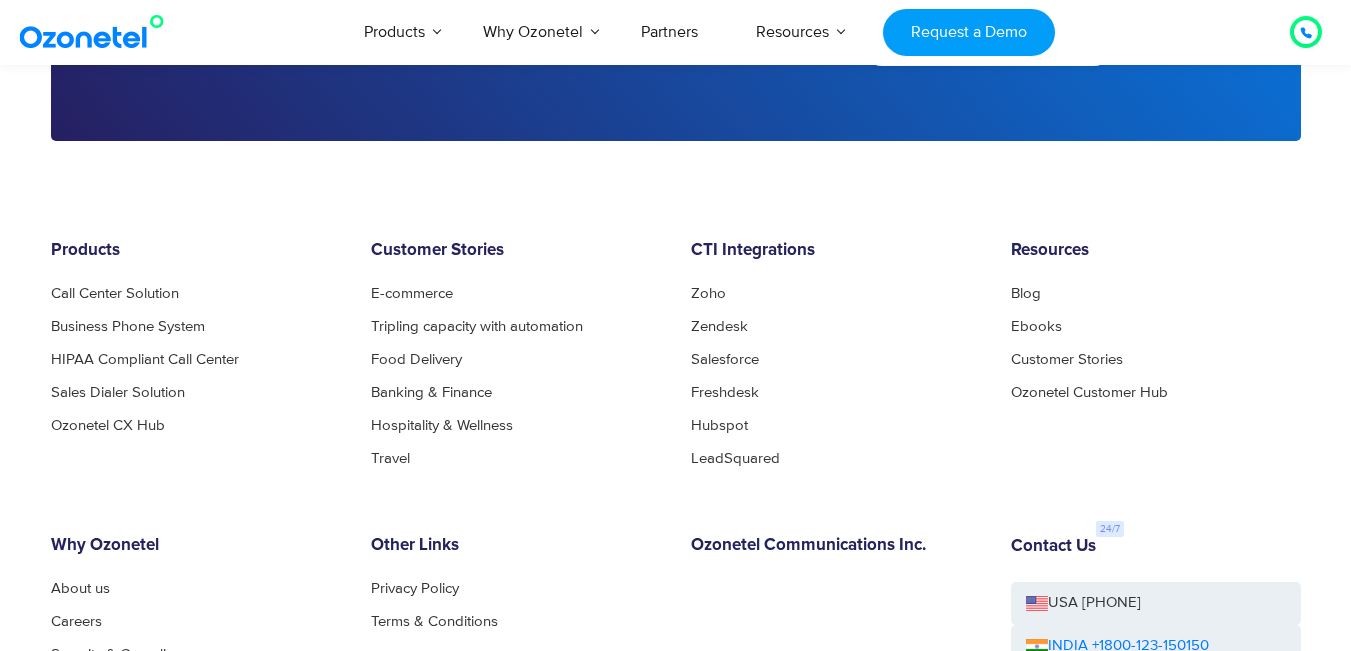 click on "Products
Call Center Solution
Business Phone System
HIPAA Compliant Call Center
Sales Dialer Solution
Ozonetel CX Hub
Customer Stories
E-commerce
Tripling capacity with automation
Food Delivery
Banking & Finance
Hospitality & Wellness
Travel
CTI Integrations
Zoho
Zendesk
Salesforce
Freshdesk
Hubspot
LeadSquared
Resources
Blog
Ebooks
Customer Stories
Ozonetel Customer Hub
Why Ozonetel
About us
Careers
Security & Compliance
Other Links
Privacy Policy
Terms & Conditions
Ozonetel Communications Inc.
Contact Us
USA +1-408-440-5445
INDIA +1800-123-150150
sales@ozonetel.com" at bounding box center (676, 556) 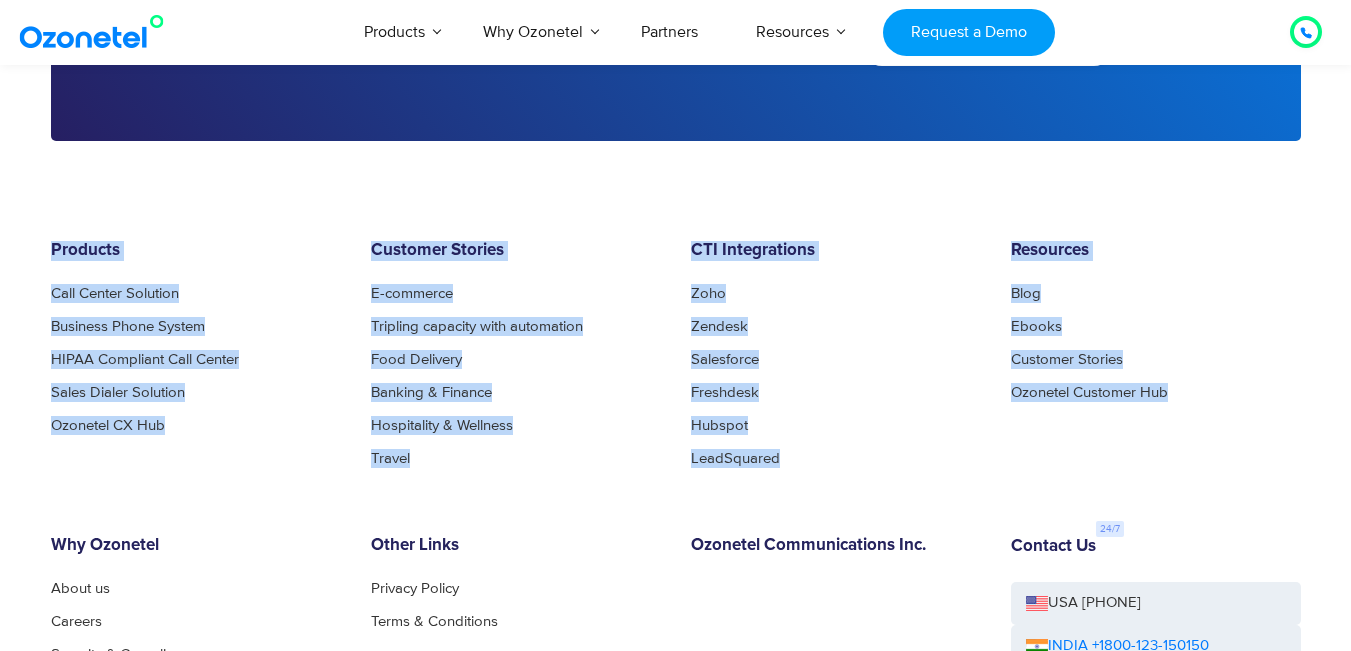 drag, startPoint x: 1273, startPoint y: 484, endPoint x: 2, endPoint y: 201, distance: 1302.1252 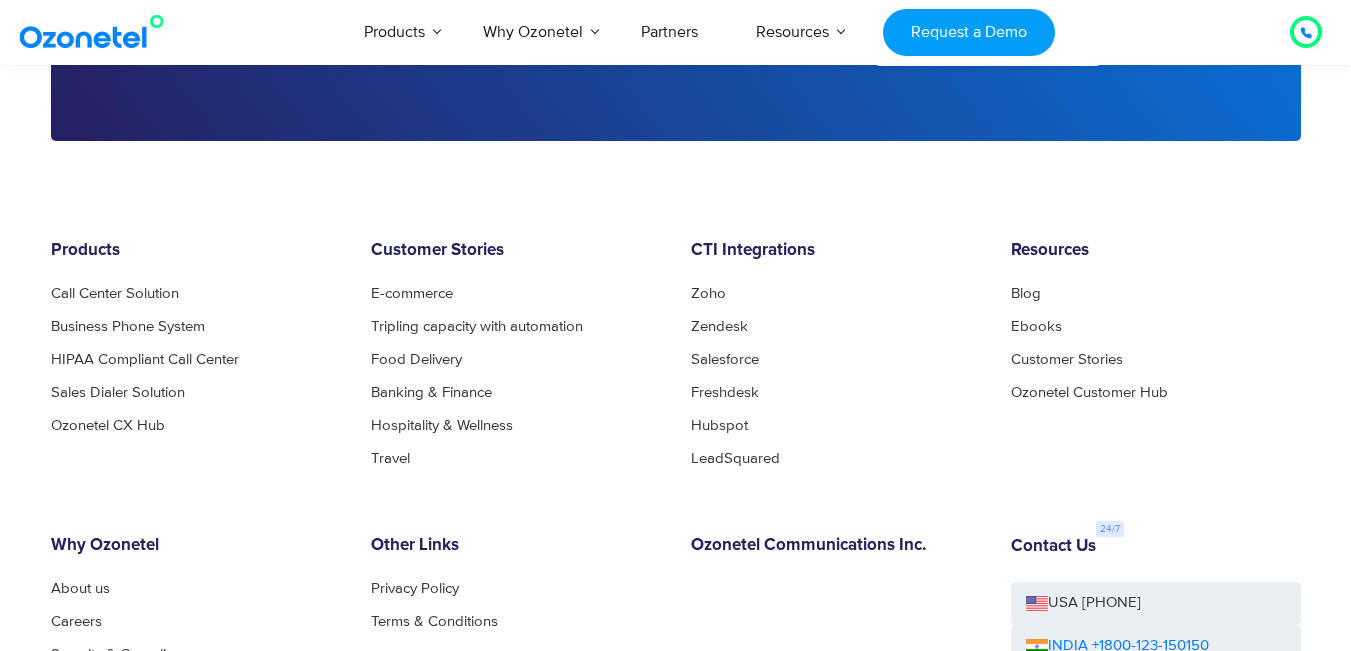 click on "Products
Call Center Solution
Business Phone System
HIPAA Compliant Call Center
Sales Dialer Solution
Ozonetel CX Hub
Customer Stories
E-commerce
Tripling capacity with automation
Food Delivery
Banking & Finance
Hospitality & Wellness
Travel
CTI Integrations
Zoho
Zendesk
Salesforce
Freshdesk
Hubspot
LeadSquared
Resources
Blog
Ebooks
Customer Stories
Ozonetel Customer Hub
Why Ozonetel
About us
Careers
Security & Compliance
Other Links
Privacy Policy
Terms & Conditions
Ozonetel Communications Inc.
Contact Us
USA +1-408-440-5445
INDIA +1800-123-150150
sales@ozonetel.com" at bounding box center [676, 556] 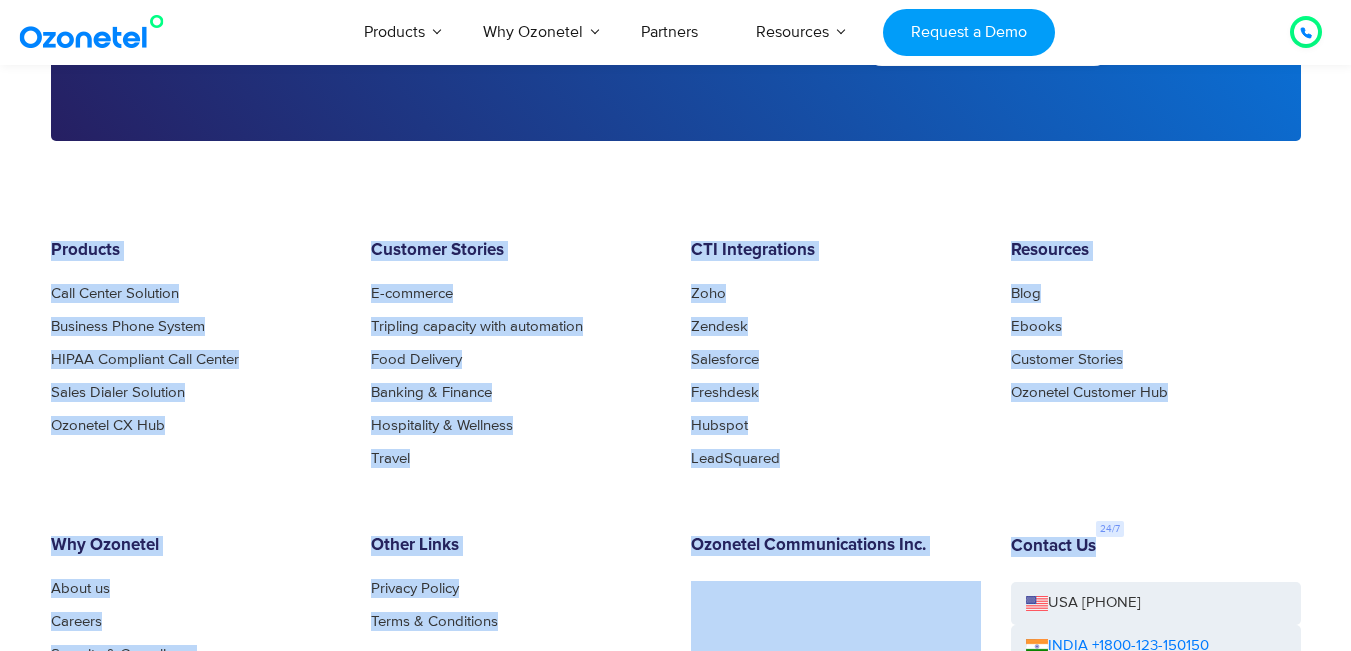 drag, startPoint x: 1203, startPoint y: 501, endPoint x: 8, endPoint y: 181, distance: 1237.1035 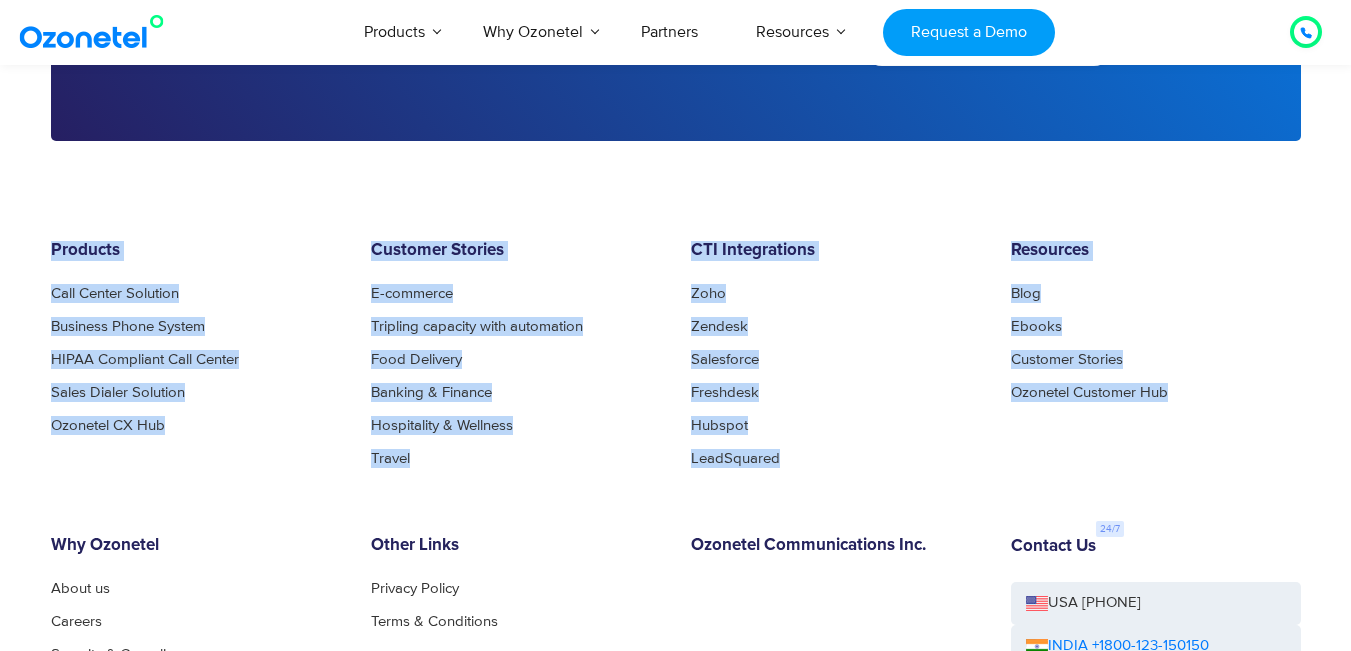 drag, startPoint x: 34, startPoint y: 188, endPoint x: 1170, endPoint y: 490, distance: 1175.4574 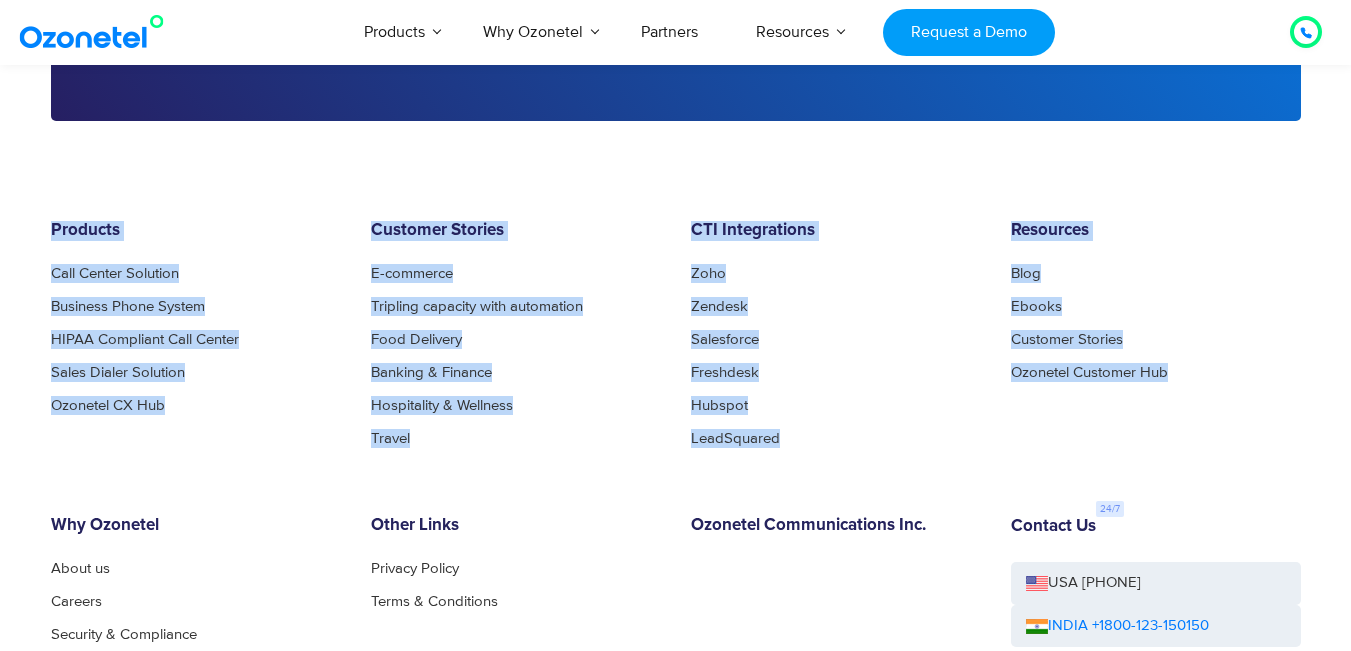 scroll, scrollTop: 4700, scrollLeft: 0, axis: vertical 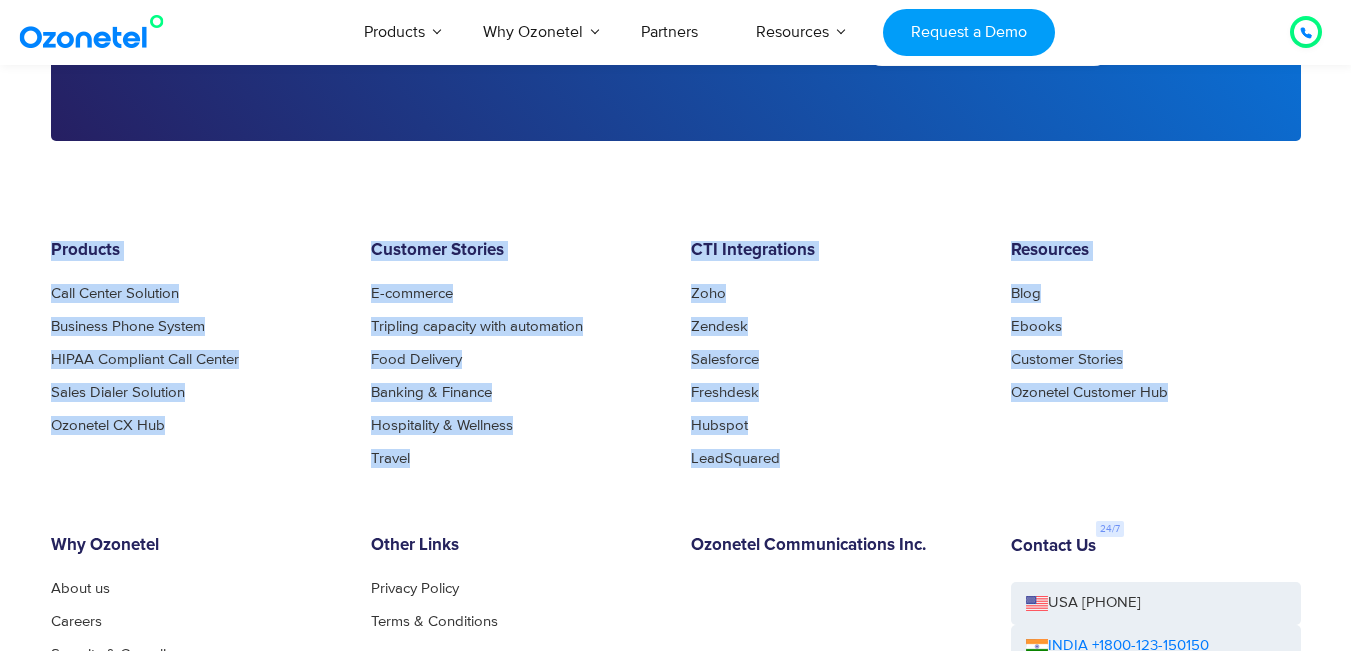 click on "Products
Call Center Solution
Business Phone System
HIPAA Compliant Call Center
Sales Dialer Solution
Ozonetel CX Hub
Customer Stories
E-commerce
Tripling capacity with automation
Food Delivery
Banking & Finance
Hospitality & Wellness
Travel
CTI Integrations
Zoho
Zendesk
Salesforce
Freshdesk
Hubspot
LeadSquared
Resources
Blog
Ebooks
Customer Stories
Ozonetel Customer Hub
Why Ozonetel
About us
Careers
Security & Compliance
Other Links
Privacy Policy
Terms & Conditions
Ozonetel Communications Inc.
Contact Us
USA +1-408-440-5445
INDIA +1800-123-150150
sales@ozonetel.com
© 2025 Copyright Ozonetel" at bounding box center (675, 553) 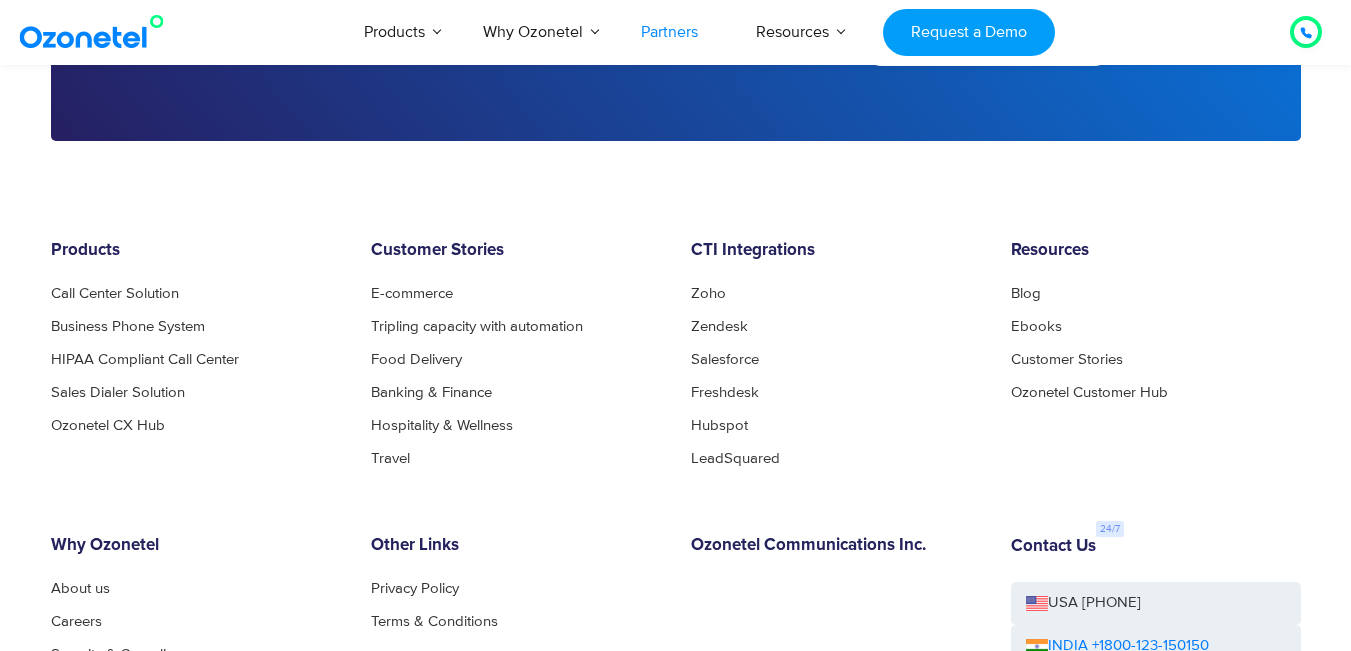 click on "Partners" at bounding box center [669, 32] 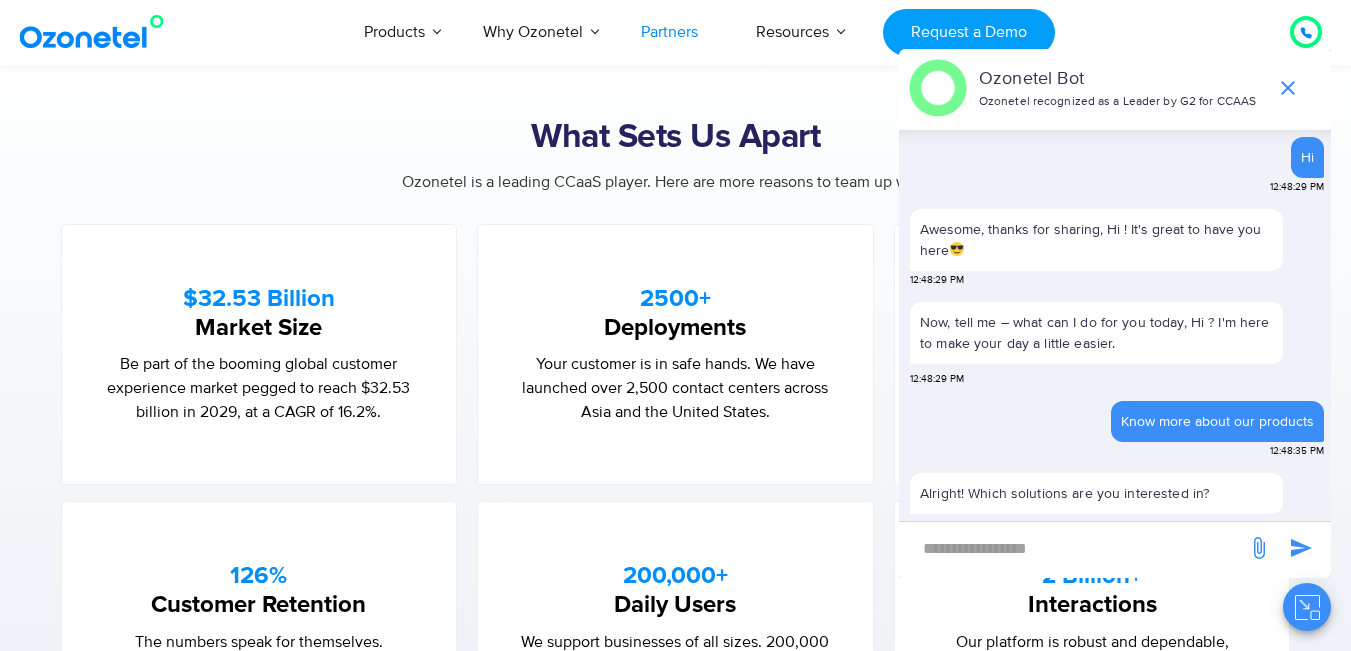 scroll, scrollTop: 0, scrollLeft: 0, axis: both 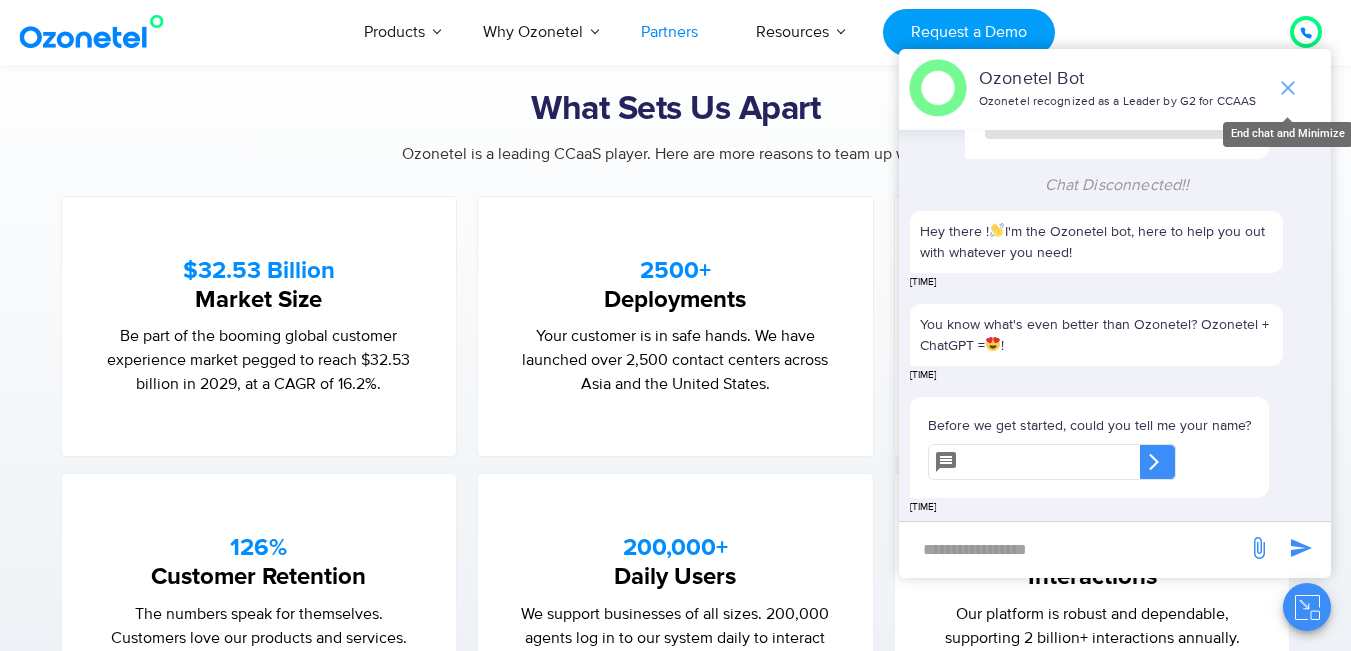 click 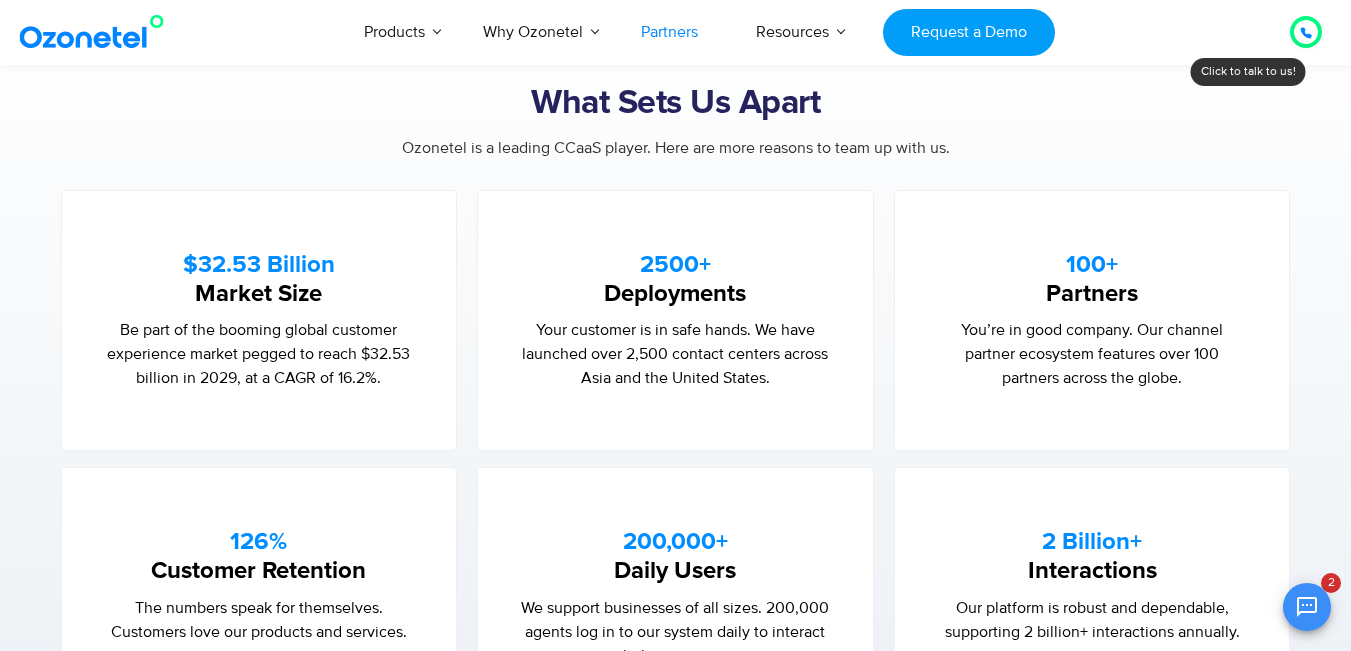 scroll, scrollTop: 1470, scrollLeft: 0, axis: vertical 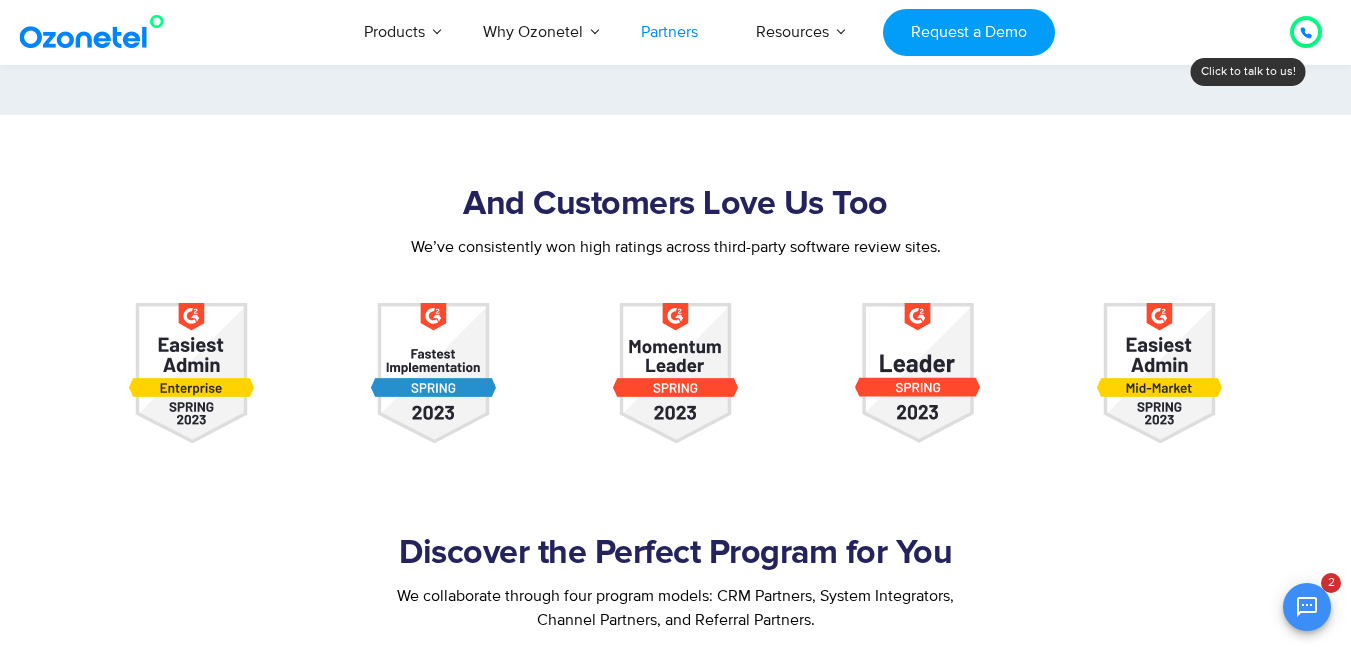 click at bounding box center (676, 373) 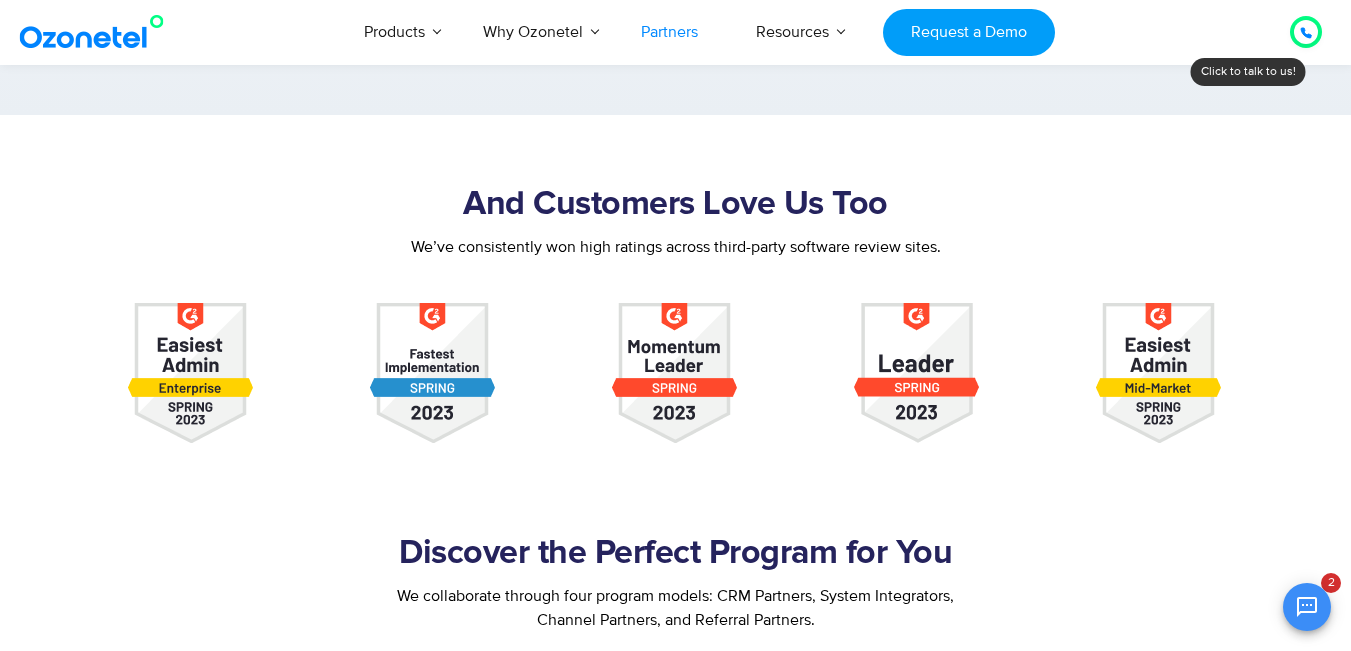 click at bounding box center [674, 373] 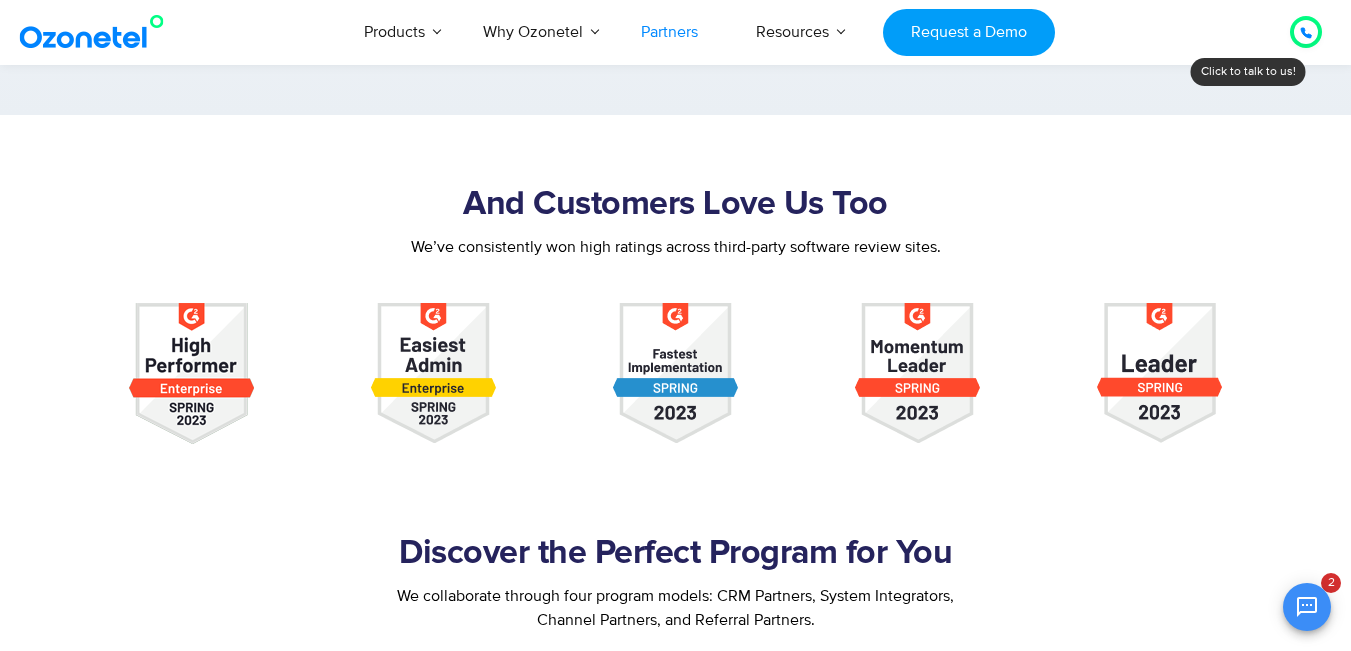 click at bounding box center (1160, 373) 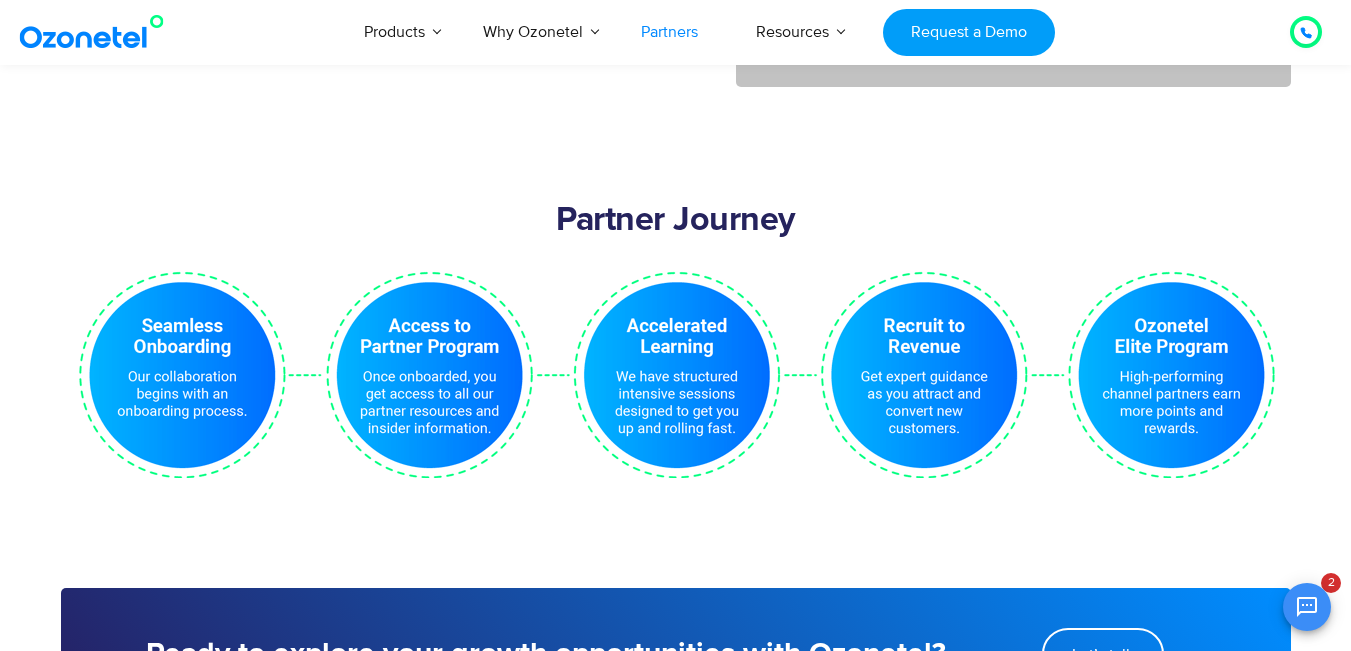 scroll, scrollTop: 4200, scrollLeft: 0, axis: vertical 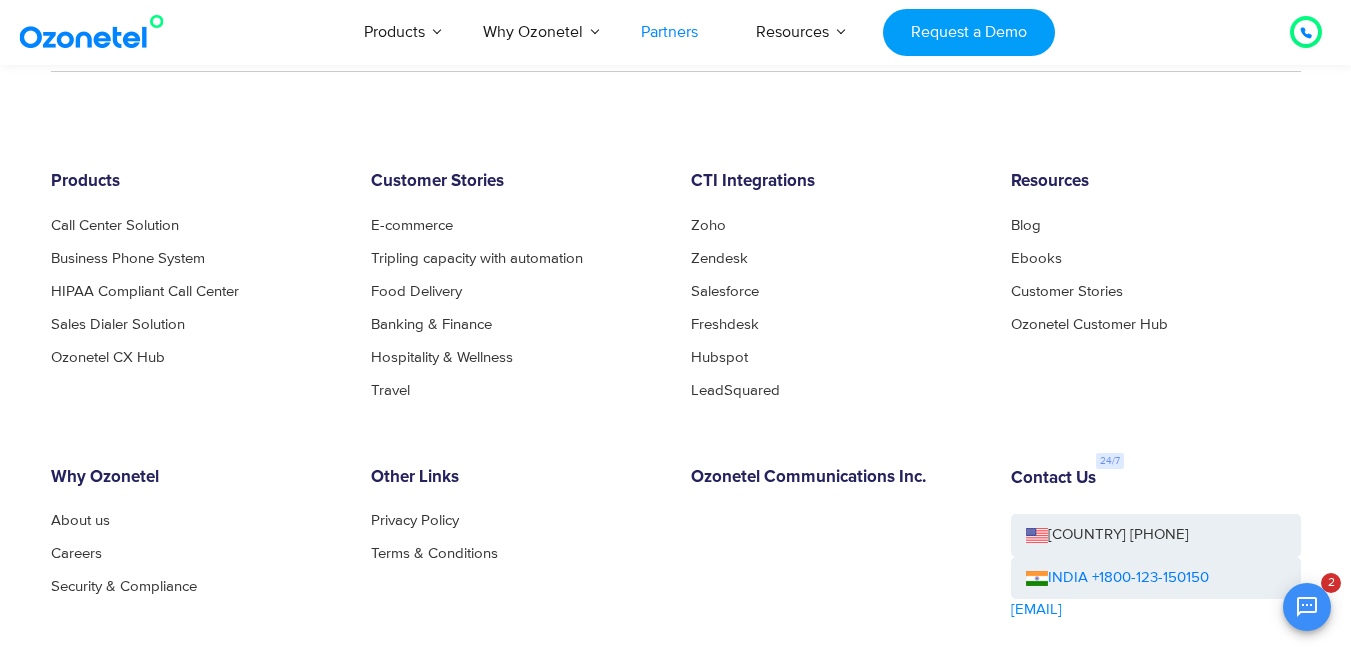 click on "CTI Integrations" at bounding box center [836, 182] 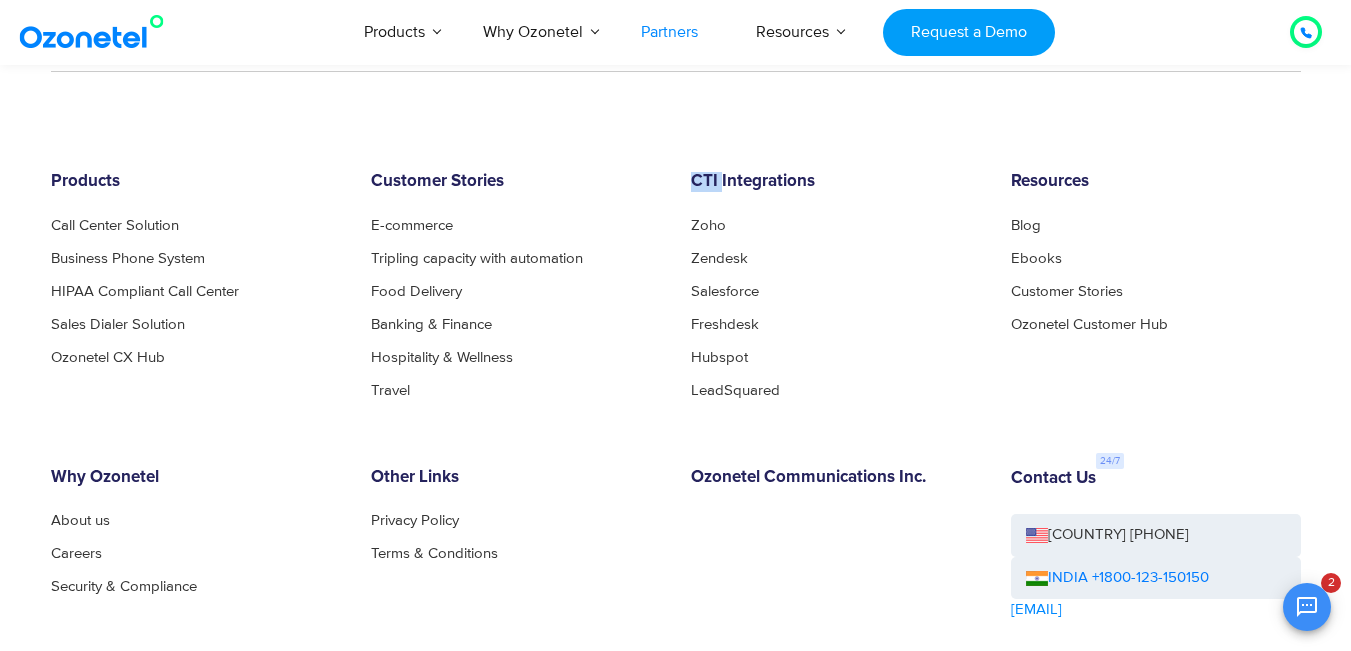 click on "CTI Integrations" at bounding box center (836, 182) 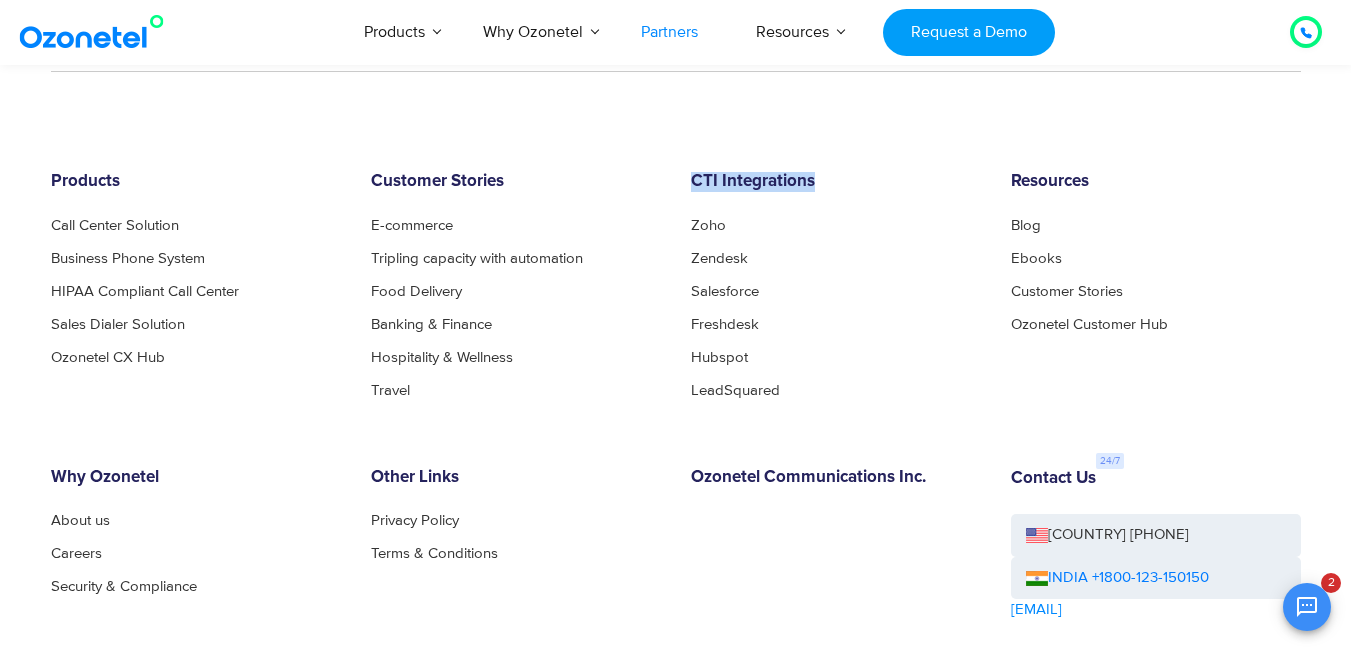 click on "CTI Integrations" at bounding box center (836, 182) 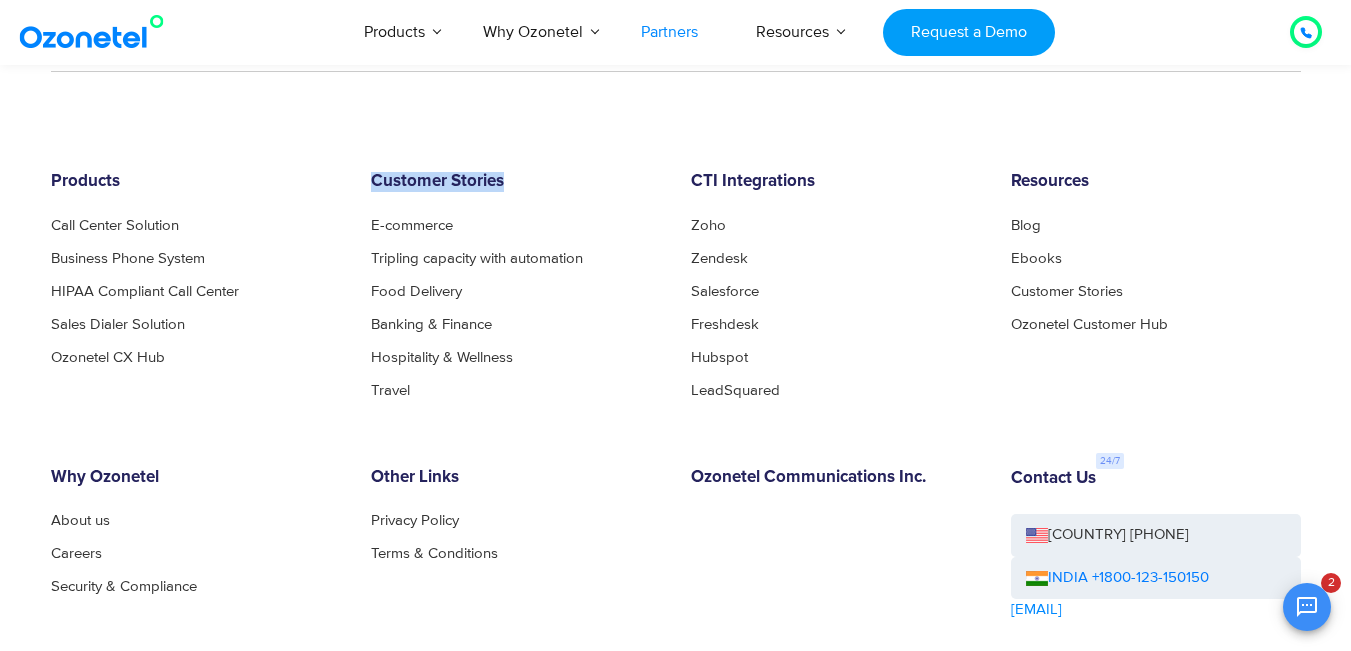 drag, startPoint x: 370, startPoint y: 177, endPoint x: 537, endPoint y: 182, distance: 167.07483 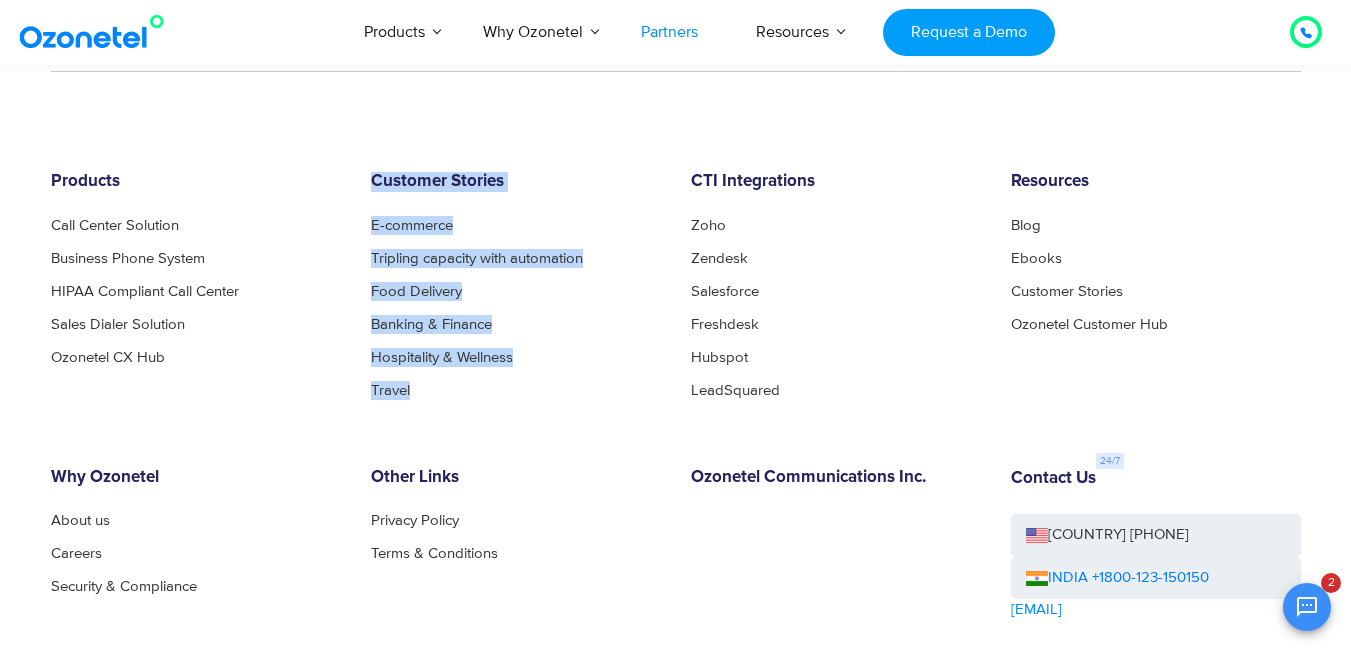drag, startPoint x: 370, startPoint y: 179, endPoint x: 479, endPoint y: 391, distance: 238.37994 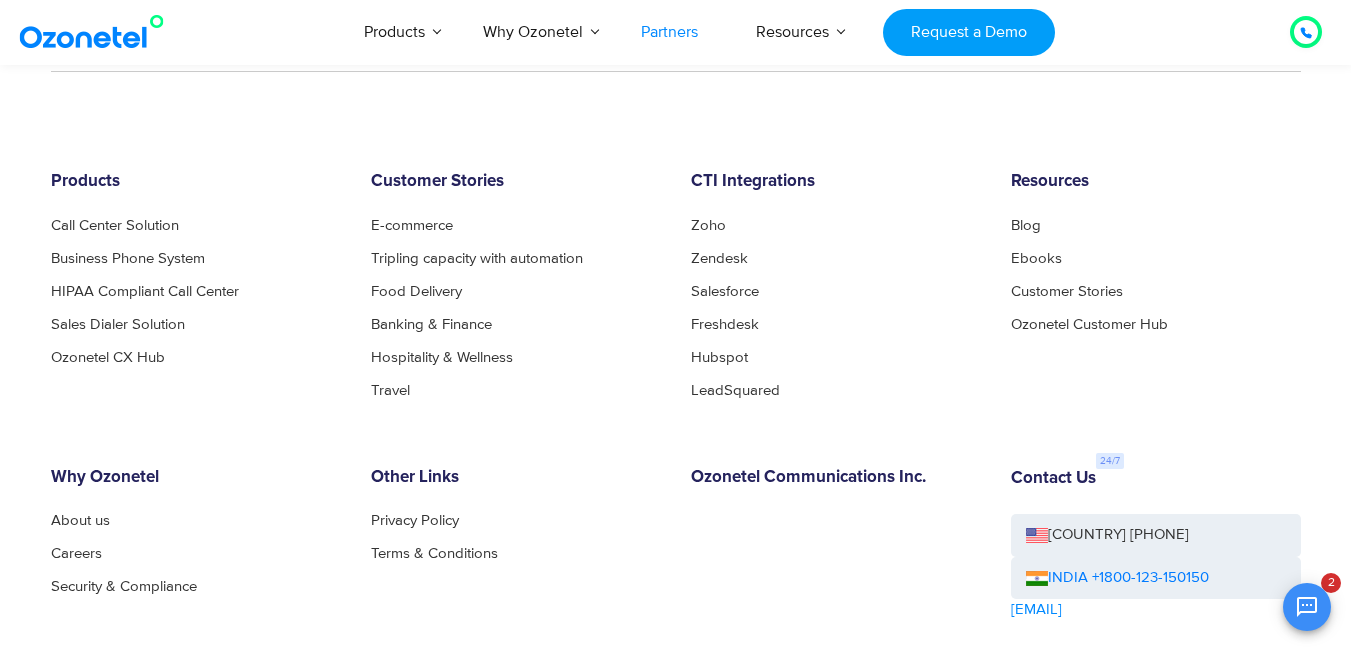 click on "Travel" at bounding box center [516, 390] 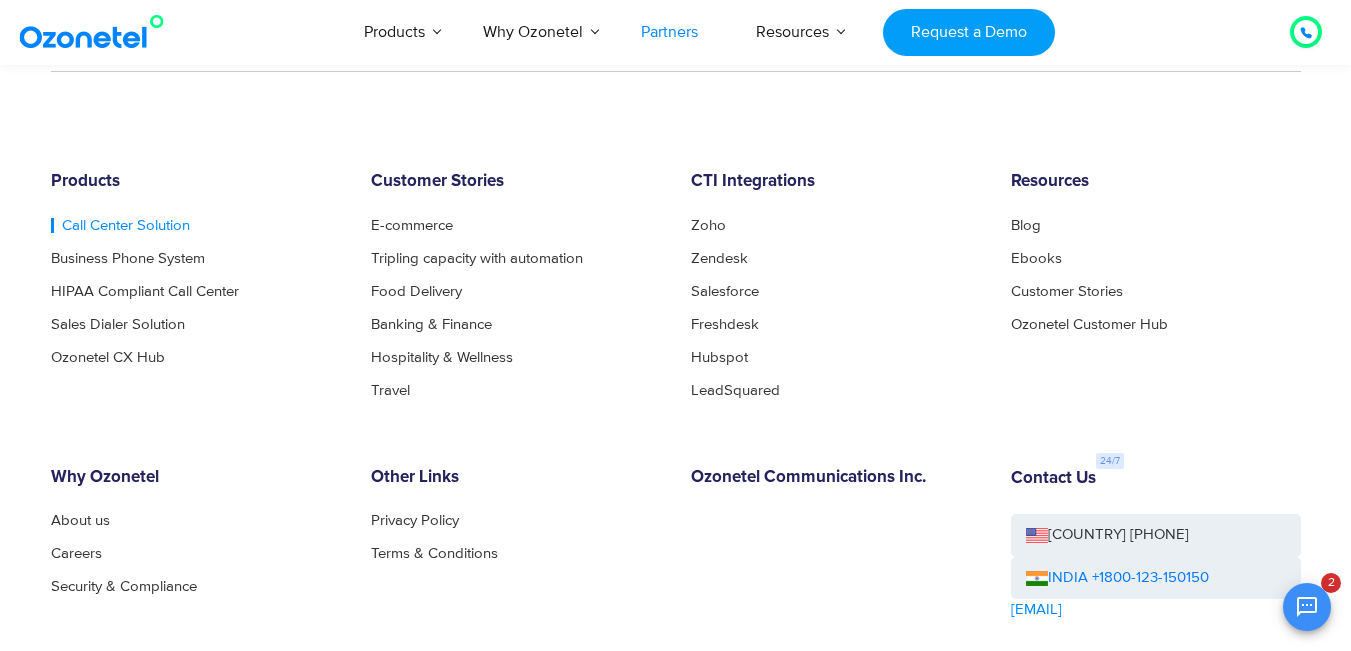 click on "Call Center Solution" at bounding box center (120, 225) 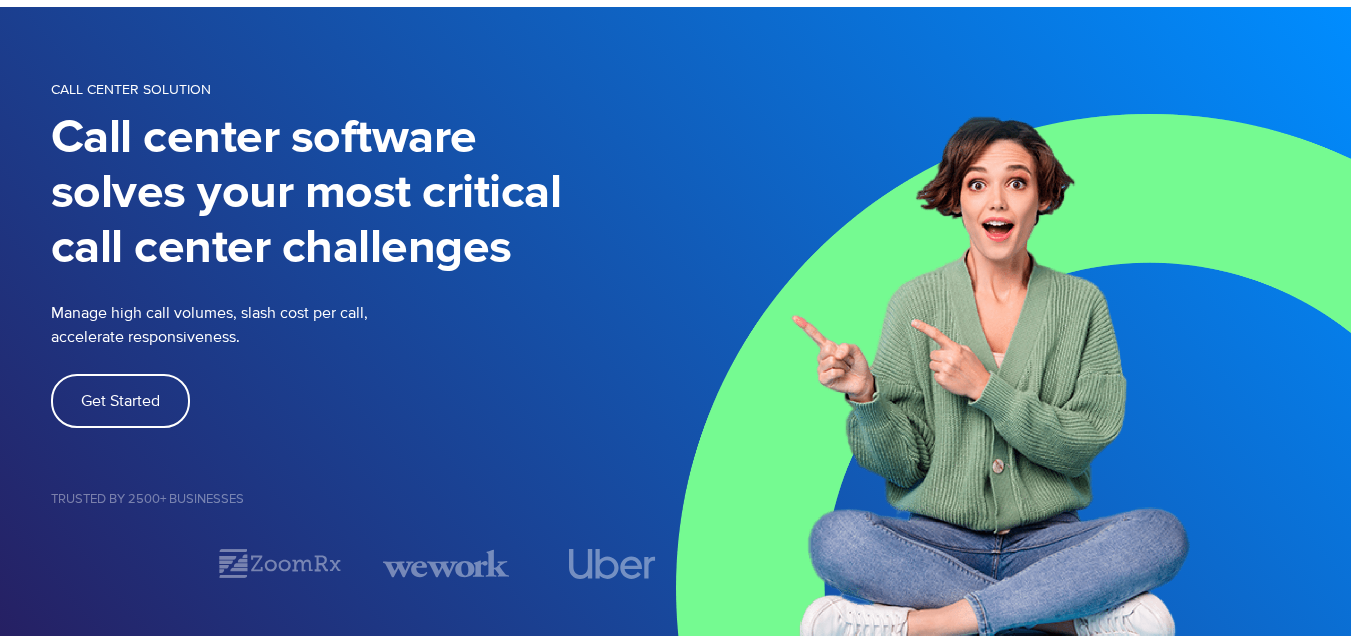 scroll, scrollTop: 100, scrollLeft: 0, axis: vertical 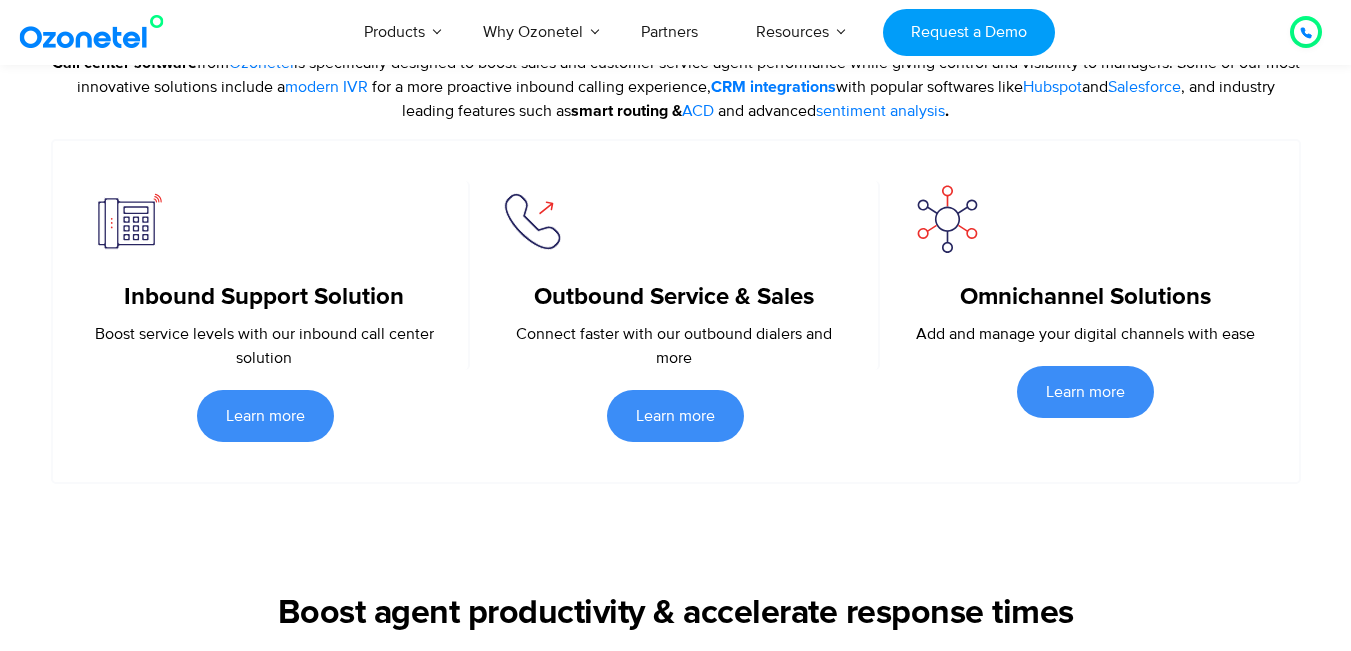 click on "Outbound Service & Sales" at bounding box center (674, 297) 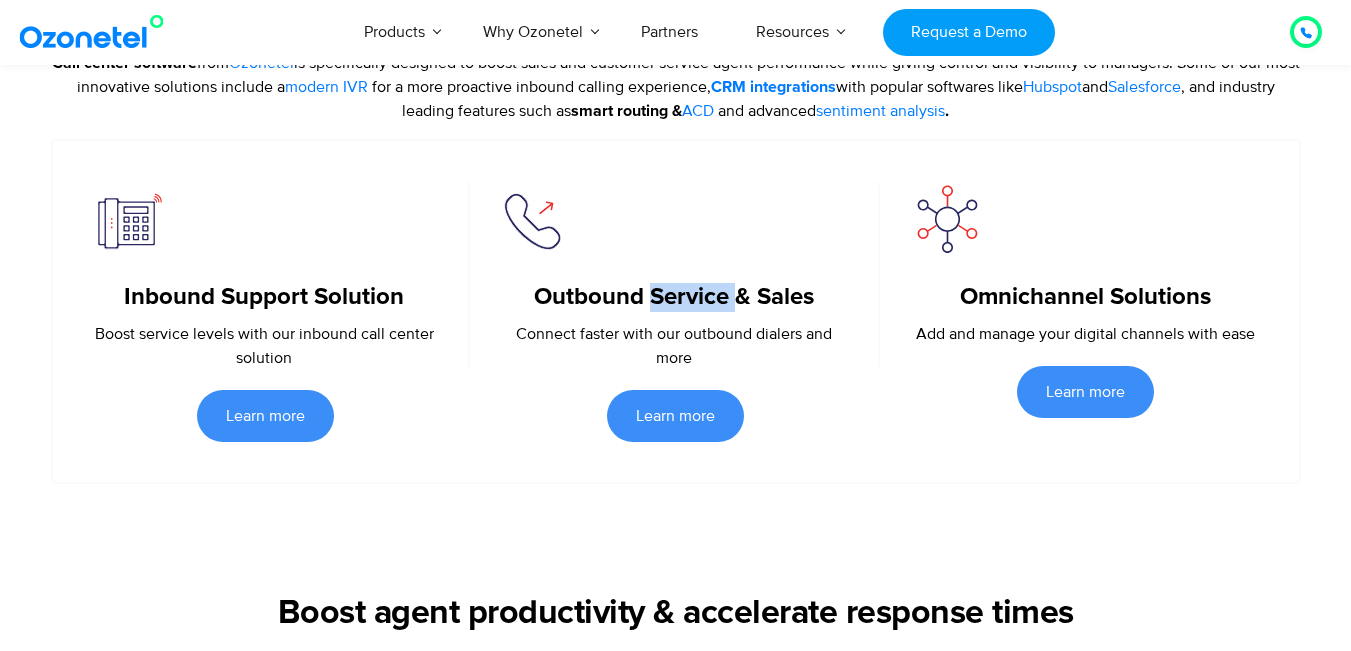 click on "Outbound Service & Sales" at bounding box center (674, 297) 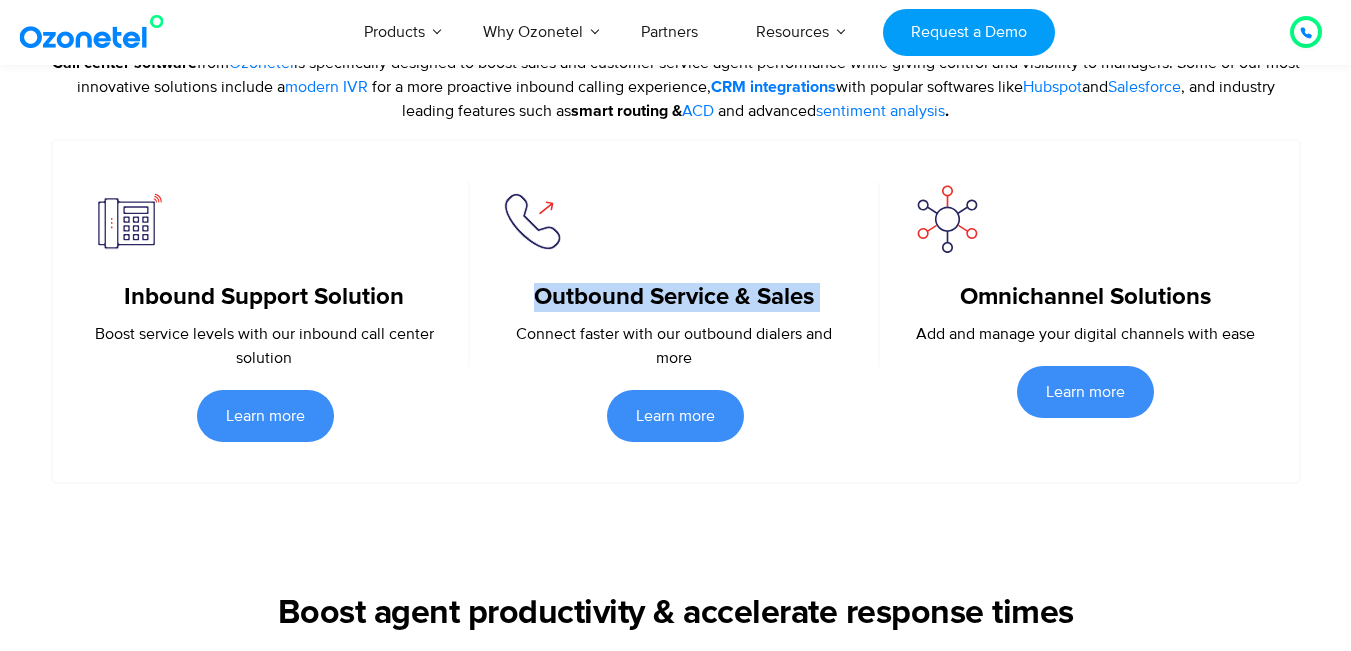 click on "Outbound Service & Sales" at bounding box center [674, 297] 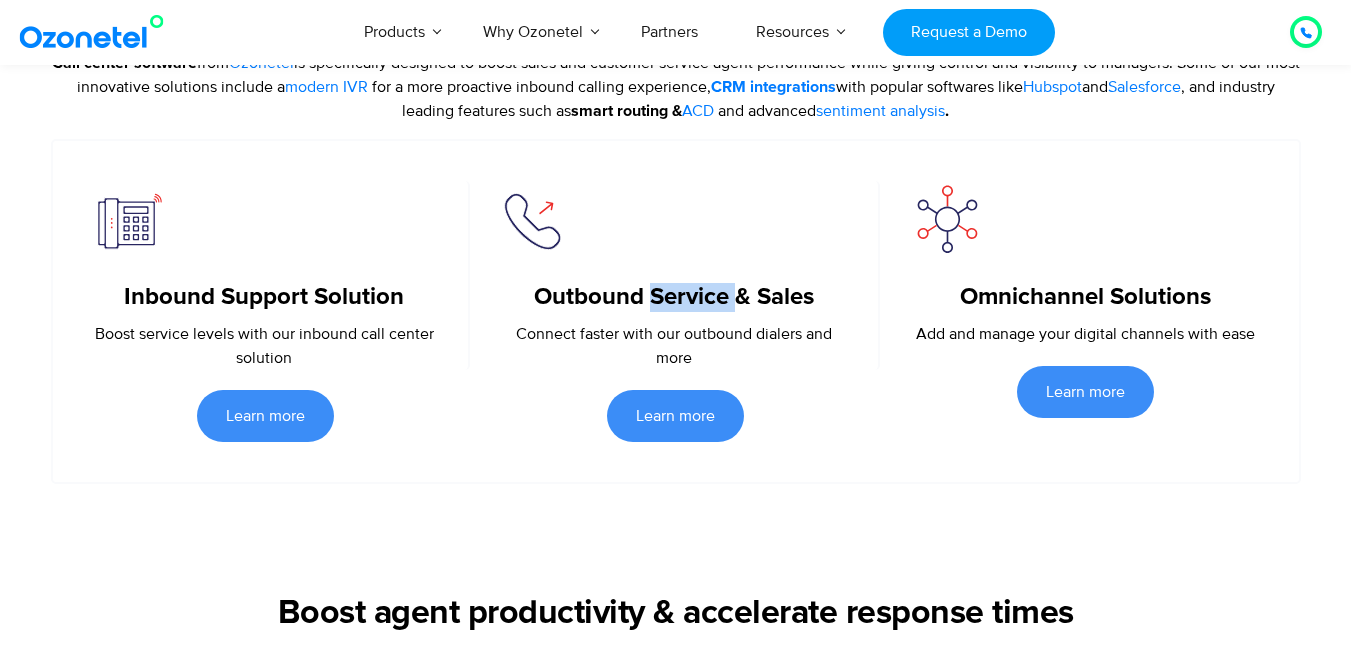 click on "Outbound Service & Sales" at bounding box center (674, 297) 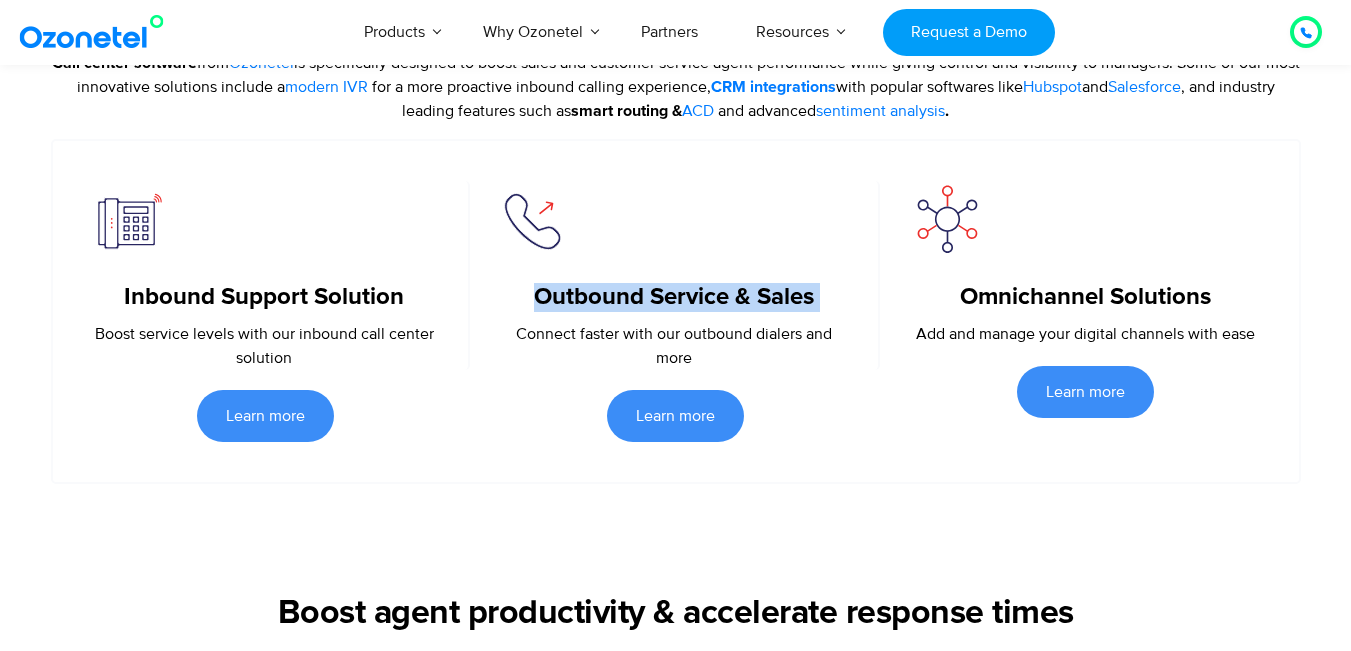 click on "Outbound Service & Sales" at bounding box center [674, 297] 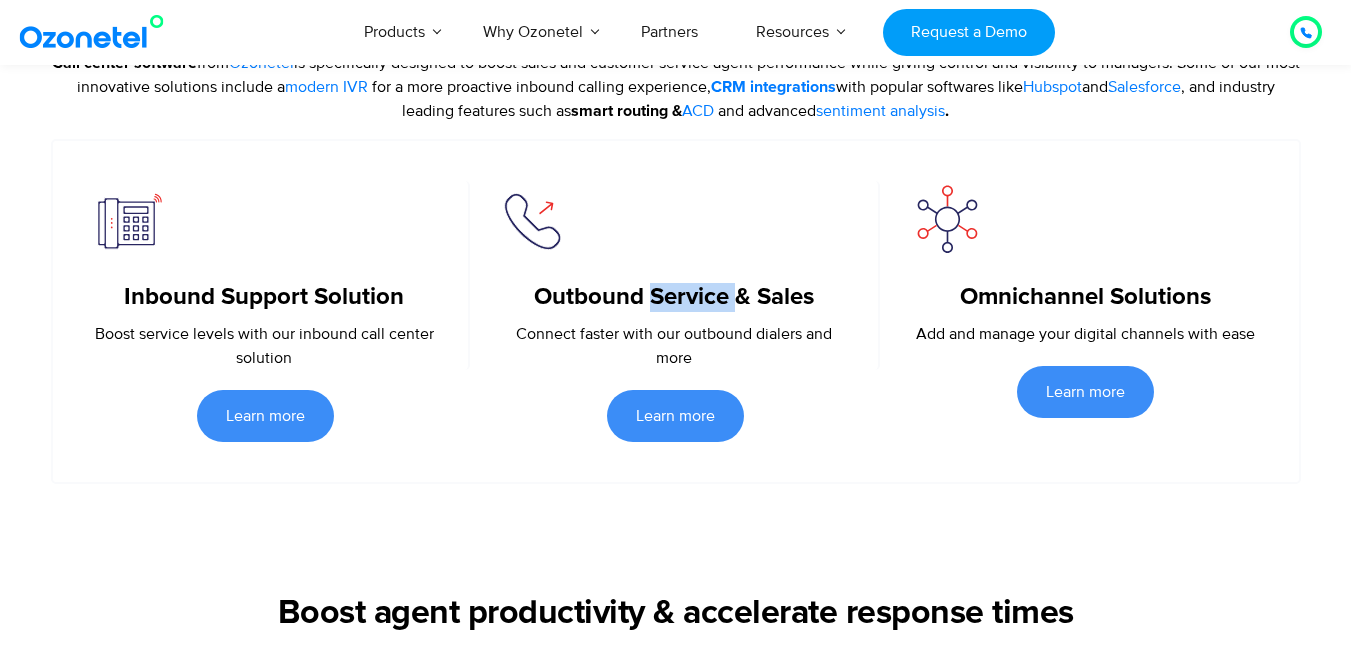 click on "Outbound Service & Sales" at bounding box center (674, 297) 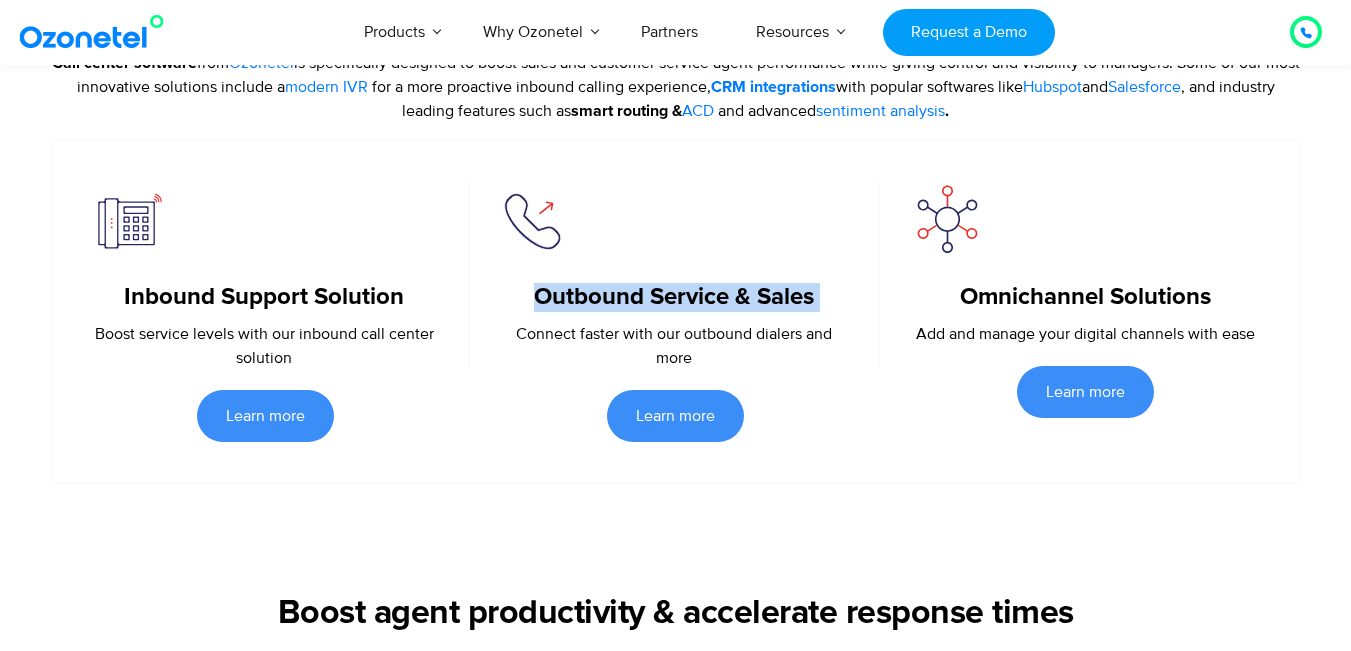click on "Outbound Service & Sales" at bounding box center (674, 297) 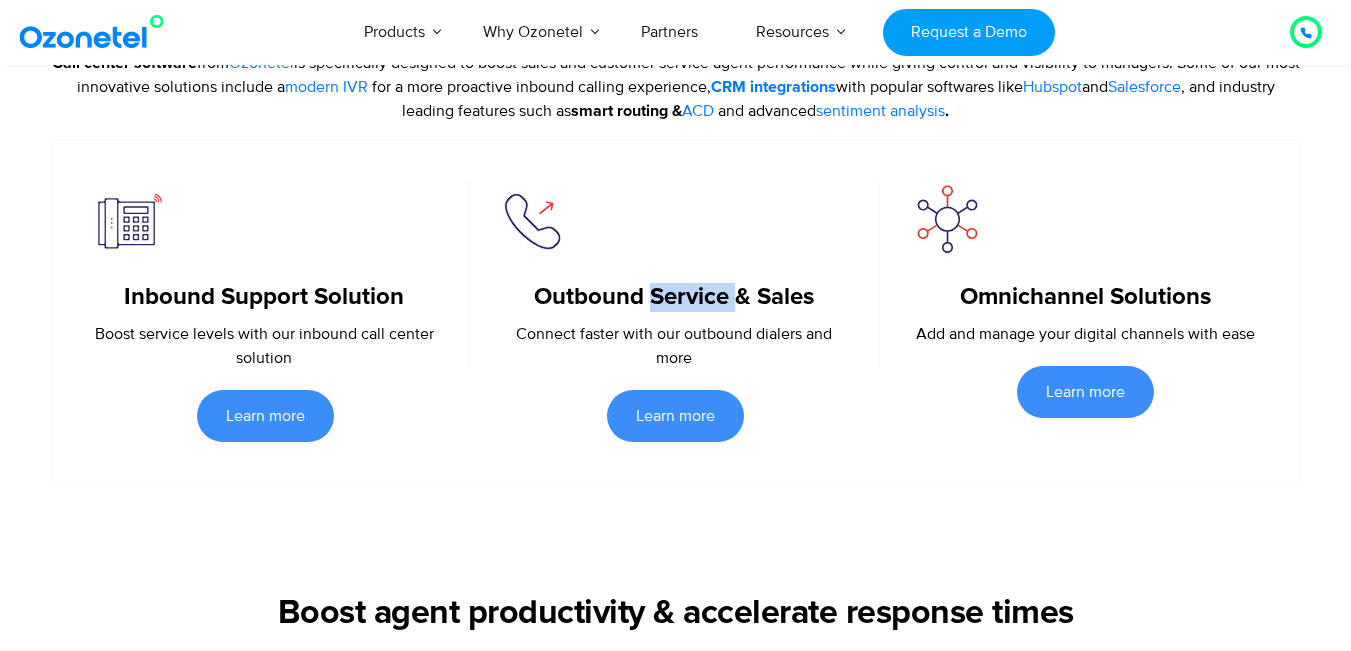 click on "Outbound Service & Sales" at bounding box center [674, 297] 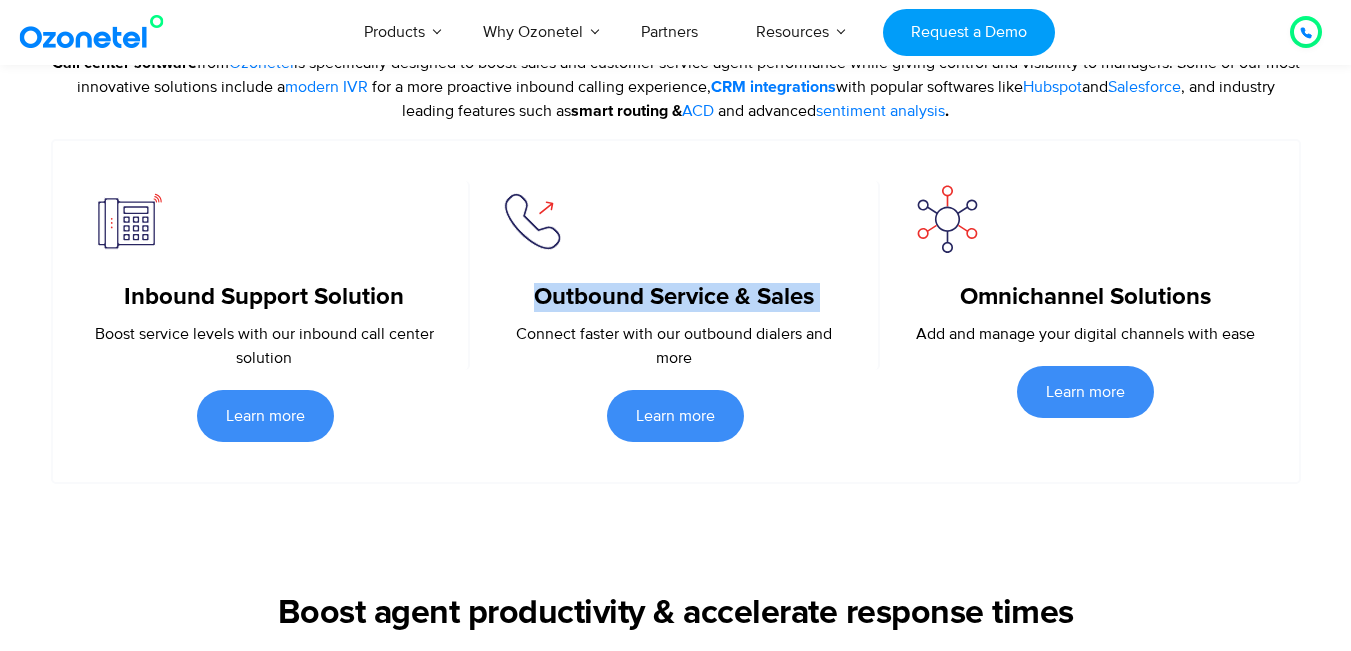 click on "Outbound Service & Sales" at bounding box center (674, 297) 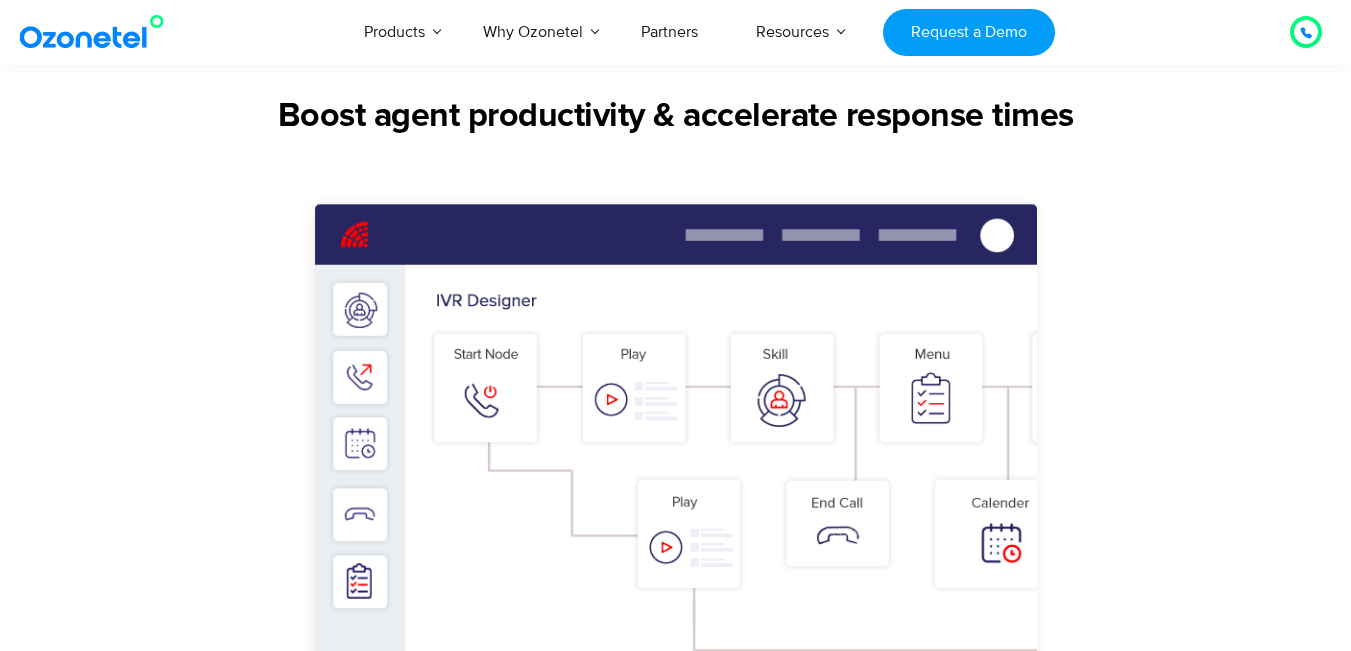 scroll, scrollTop: 1500, scrollLeft: 0, axis: vertical 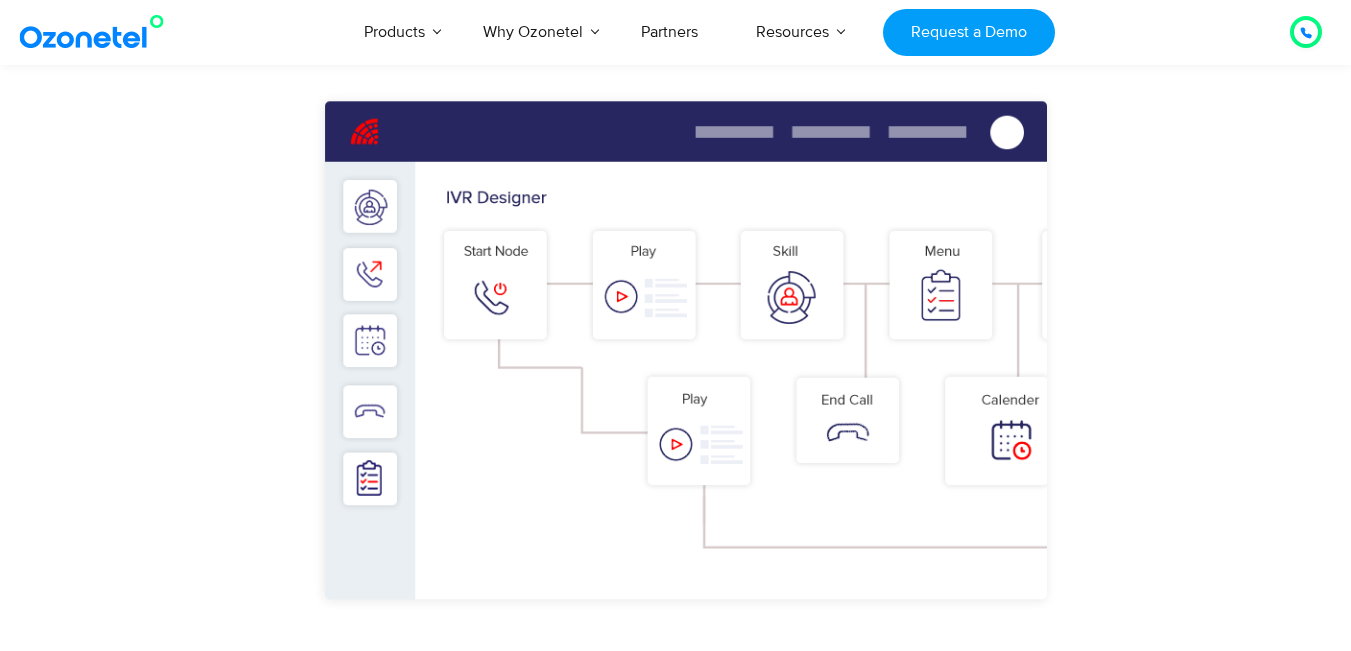 click at bounding box center (686, 381) 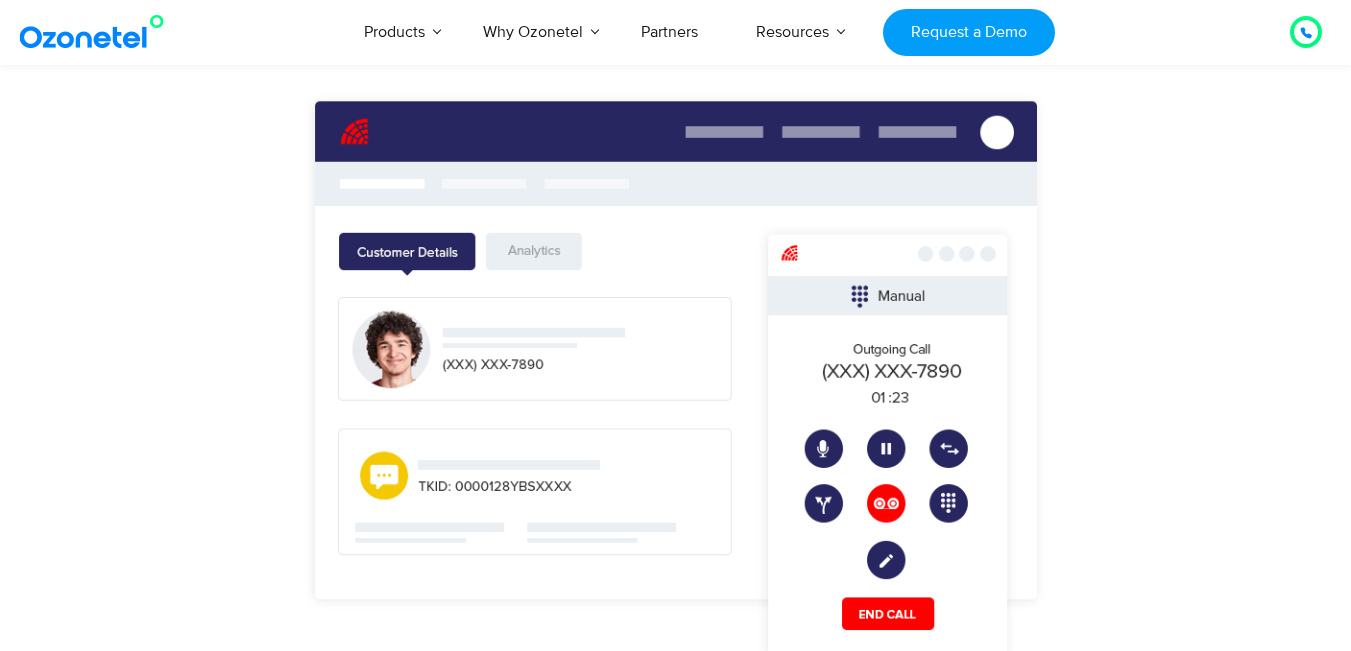 click at bounding box center [676, 381] 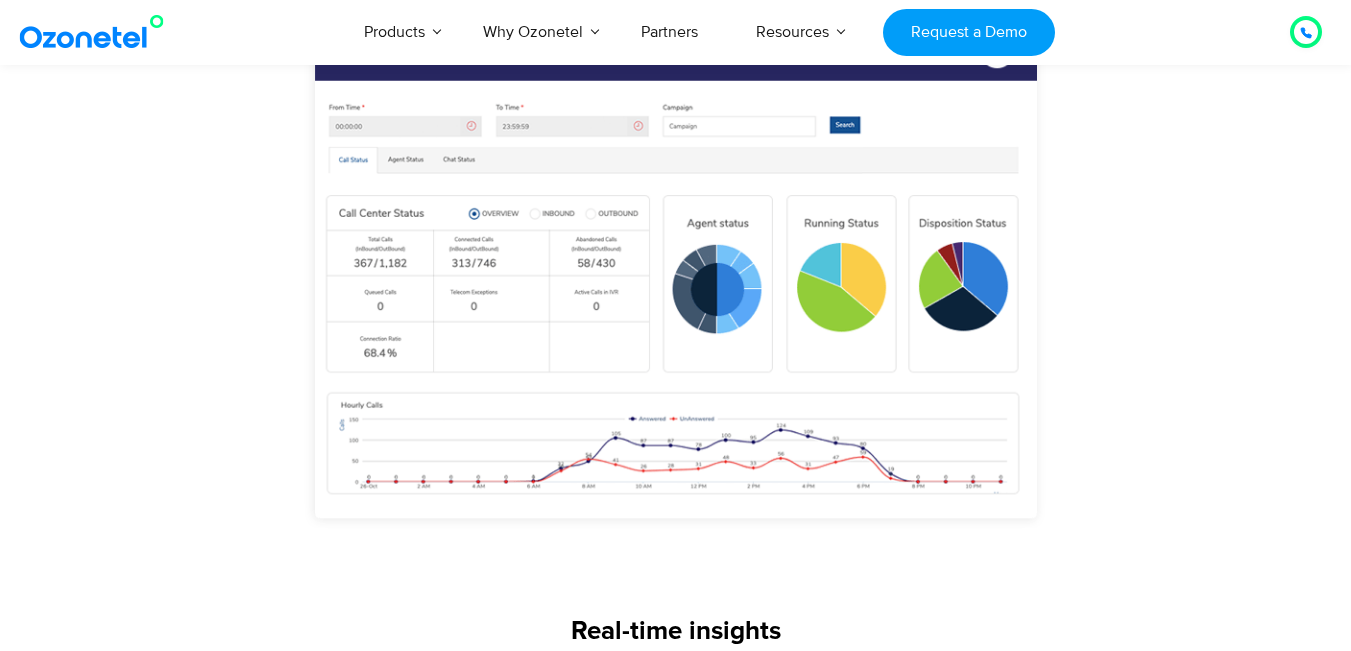 scroll, scrollTop: 1600, scrollLeft: 0, axis: vertical 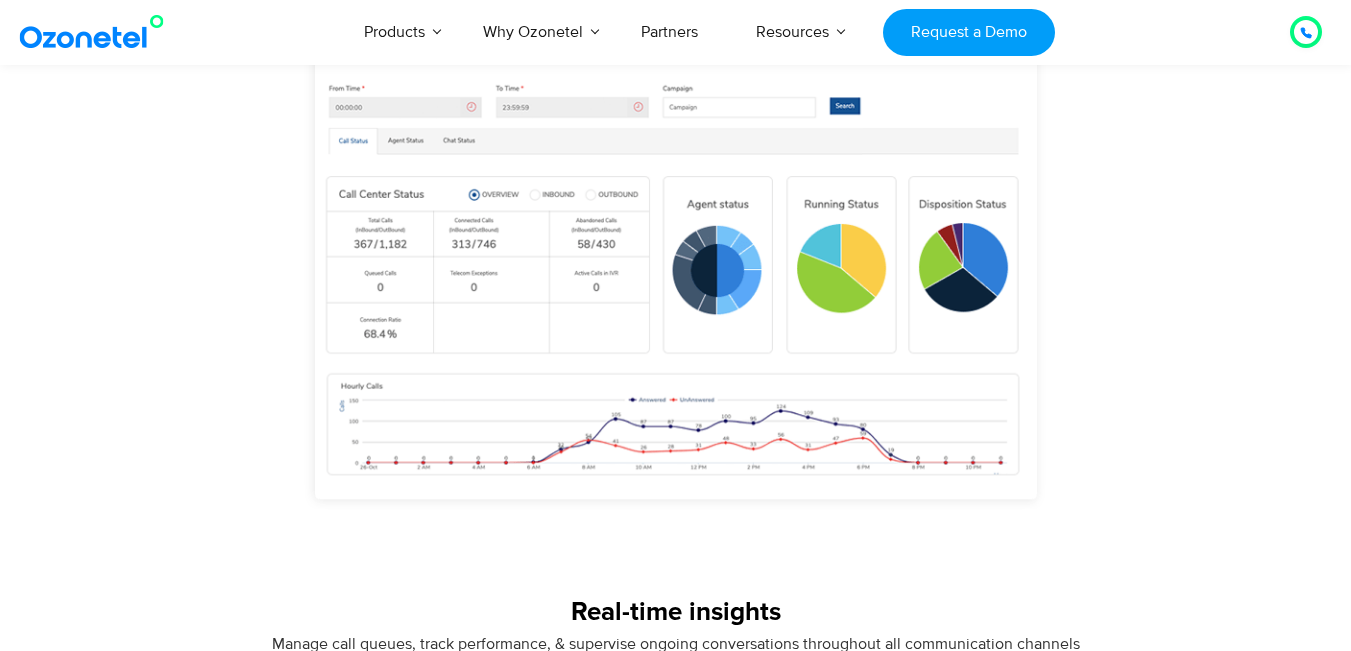click on "Real-time insights Manage call queues, track performance, & supervise ongoing conversations throughout all communication channels
Consolidated agent dashboard Our call center software solutions are purpose built to seamlessly access CRM data
Easy setup IVR Drag & drop to build multi-level interactive voice response & call flows
Real-time insights Manage call queues, track performance, & supervise ongoing conversations throughout all communication channels
Consolidated agent dashboard Our call center software solutions are purpose built to seamlessly access CRM data" at bounding box center (676, 320) 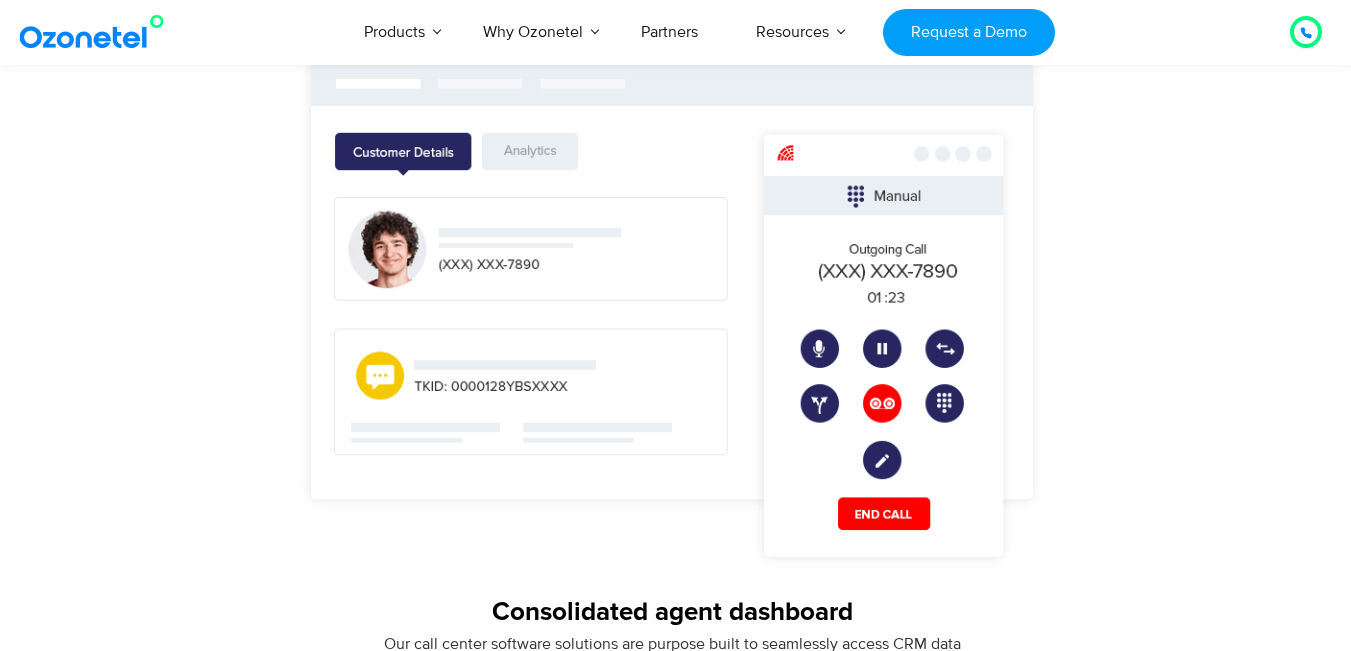 click on "Real-time insights Manage call queues, track performance, & supervise ongoing conversations throughout all communication channels
Consolidated agent dashboard Our call center software solutions are purpose built to seamlessly access CRM data
Easy setup IVR Drag & drop to build multi-level interactive voice response & call flows
Real-time insights Manage call queues, track performance, & supervise ongoing conversations throughout all communication channels
Consolidated agent dashboard Our call center software solutions are purpose built to seamlessly access CRM data" at bounding box center [-328, 320] 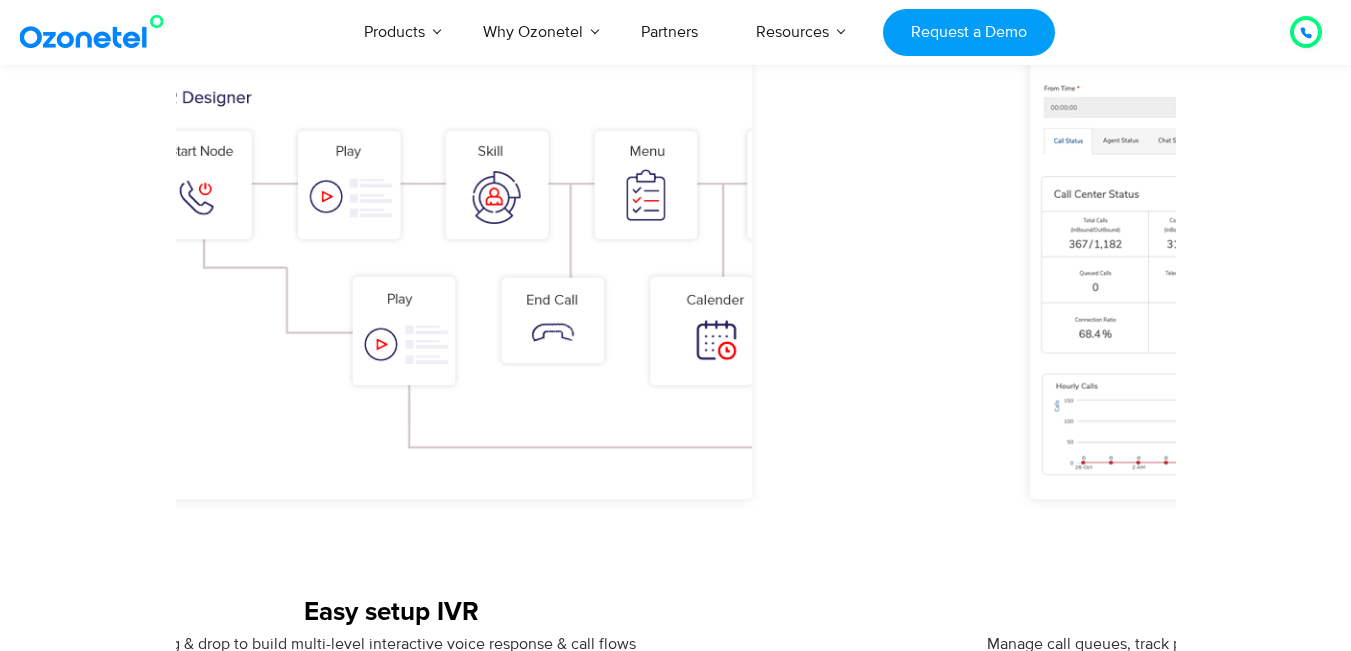 click at bounding box center (391, 281) 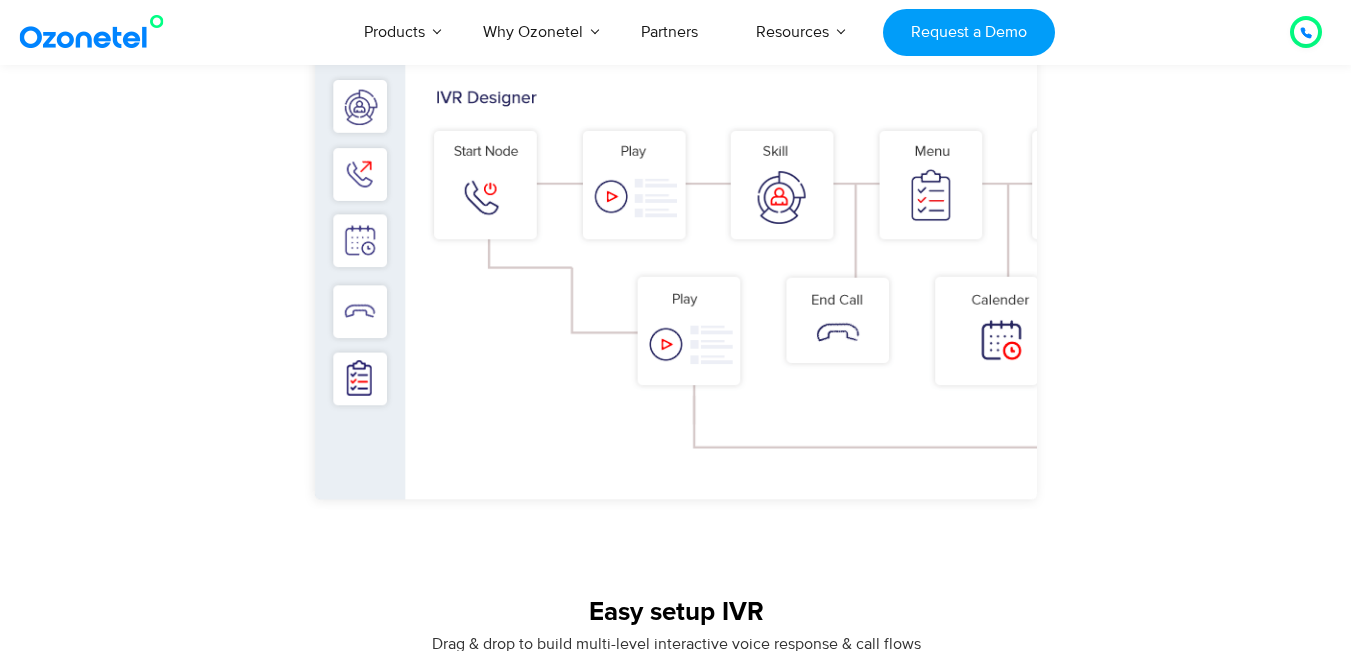 click at bounding box center (676, 281) 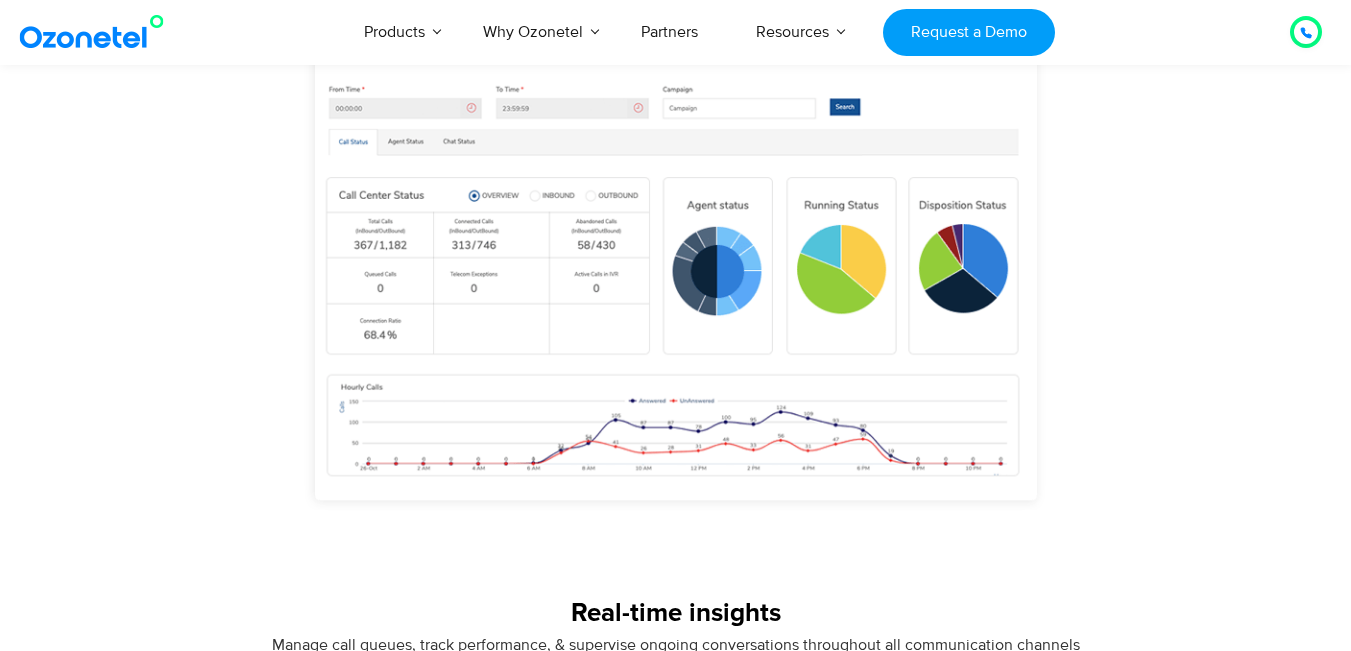 scroll, scrollTop: 1600, scrollLeft: 0, axis: vertical 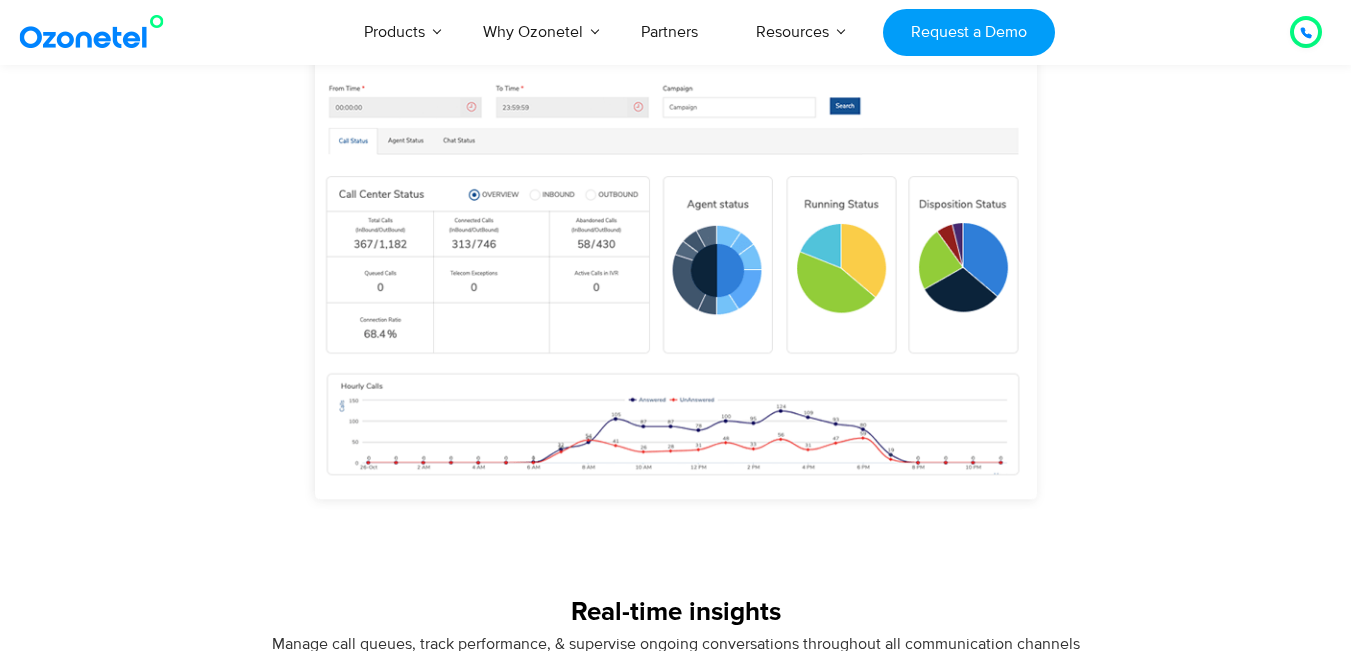 click at bounding box center [676, 281] 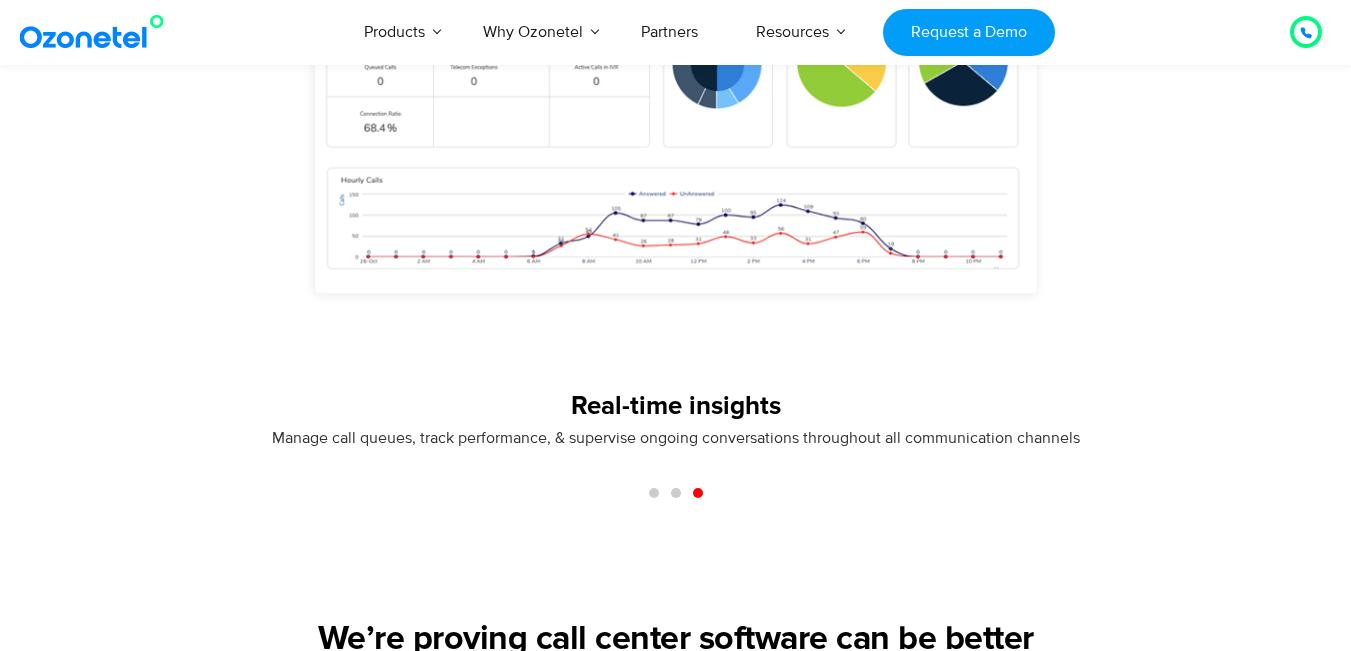 scroll, scrollTop: 2100, scrollLeft: 0, axis: vertical 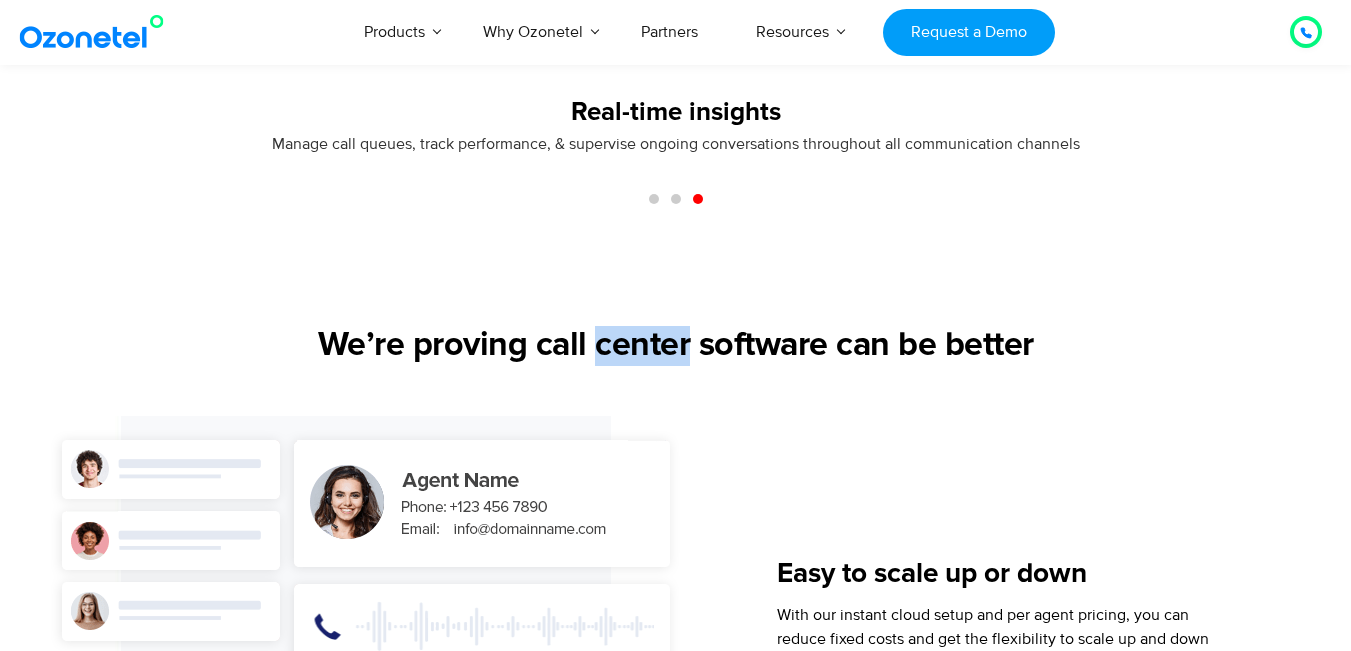 drag, startPoint x: 628, startPoint y: 336, endPoint x: 561, endPoint y: 334, distance: 67.02985 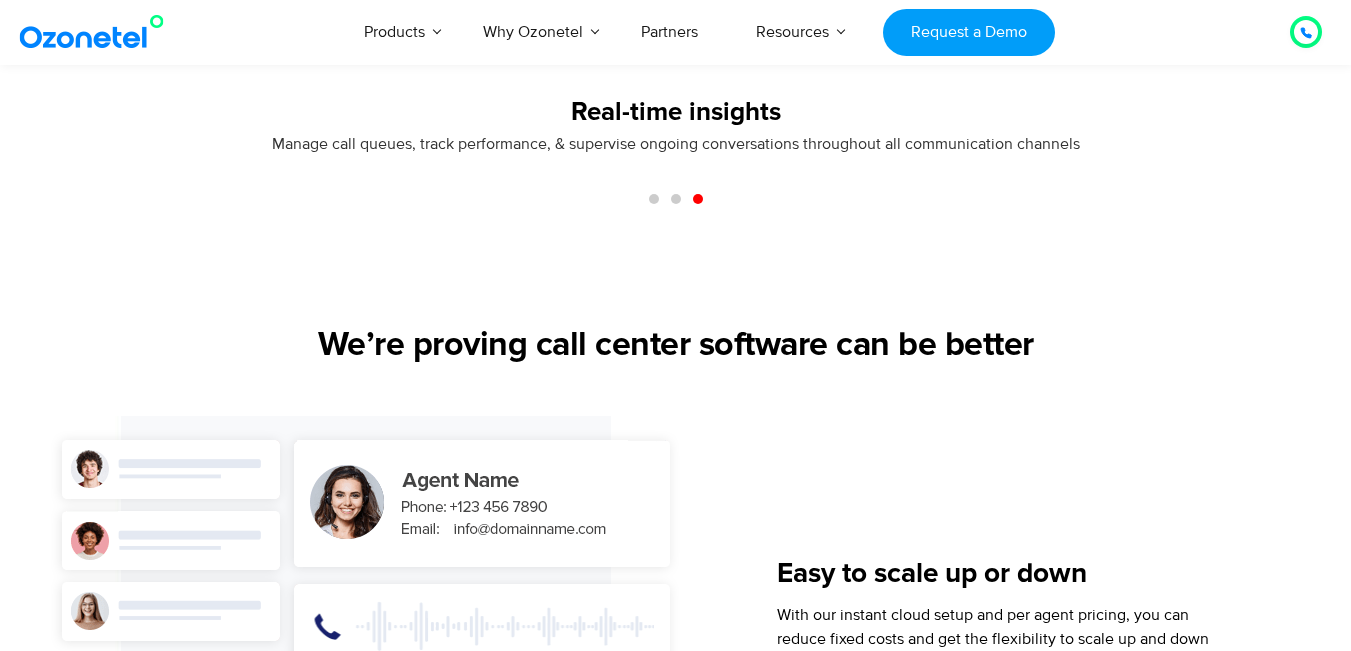 click on "We’re proving call center software can be better" at bounding box center [676, 346] 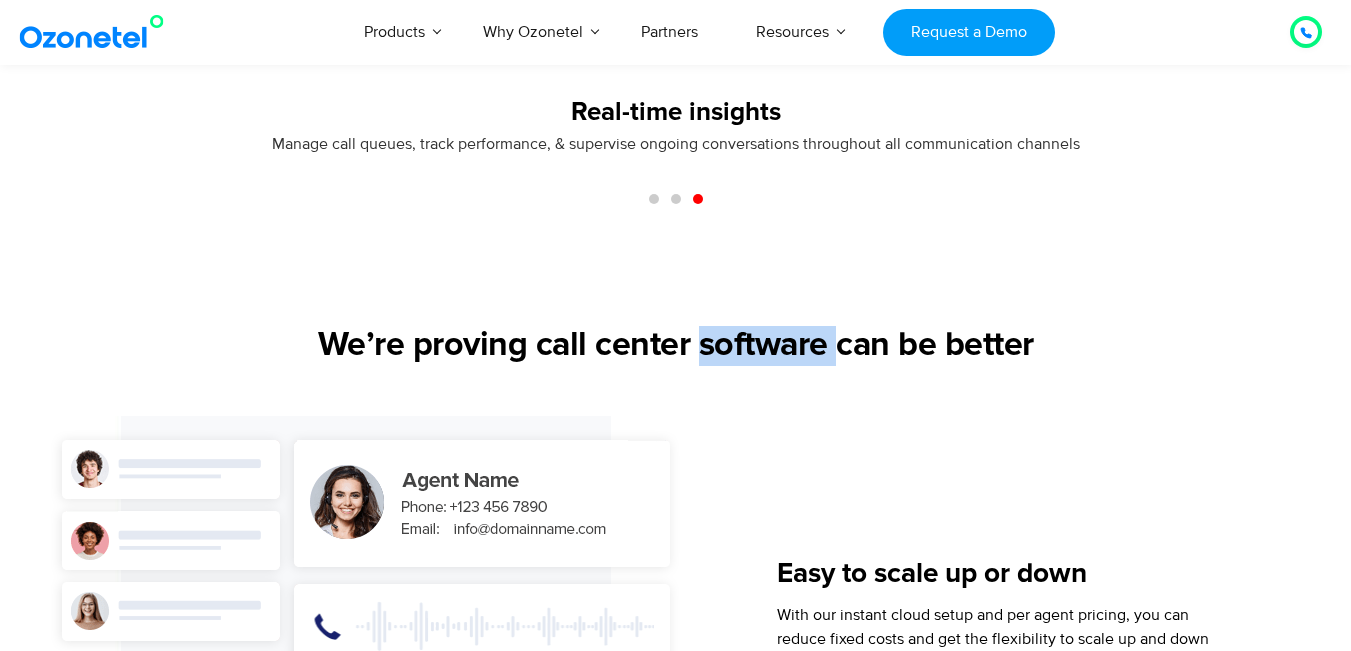 click on "We’re proving call center software can be better" at bounding box center [676, 346] 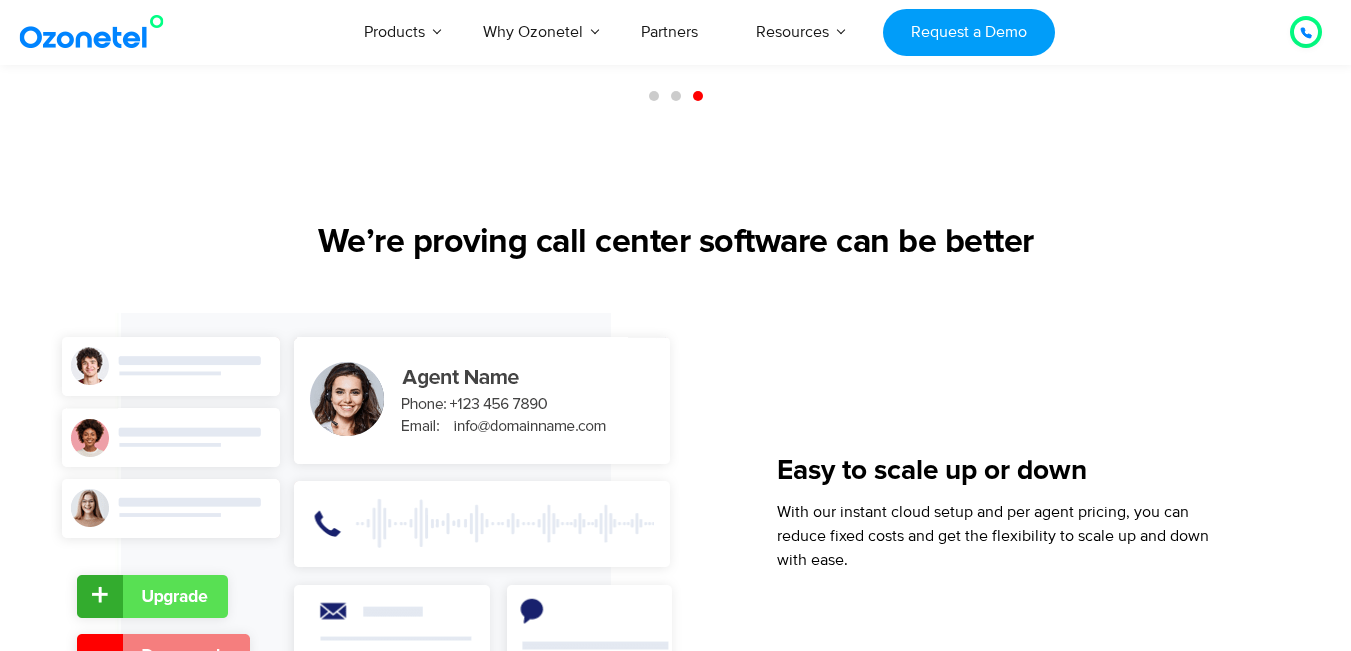scroll, scrollTop: 2300, scrollLeft: 0, axis: vertical 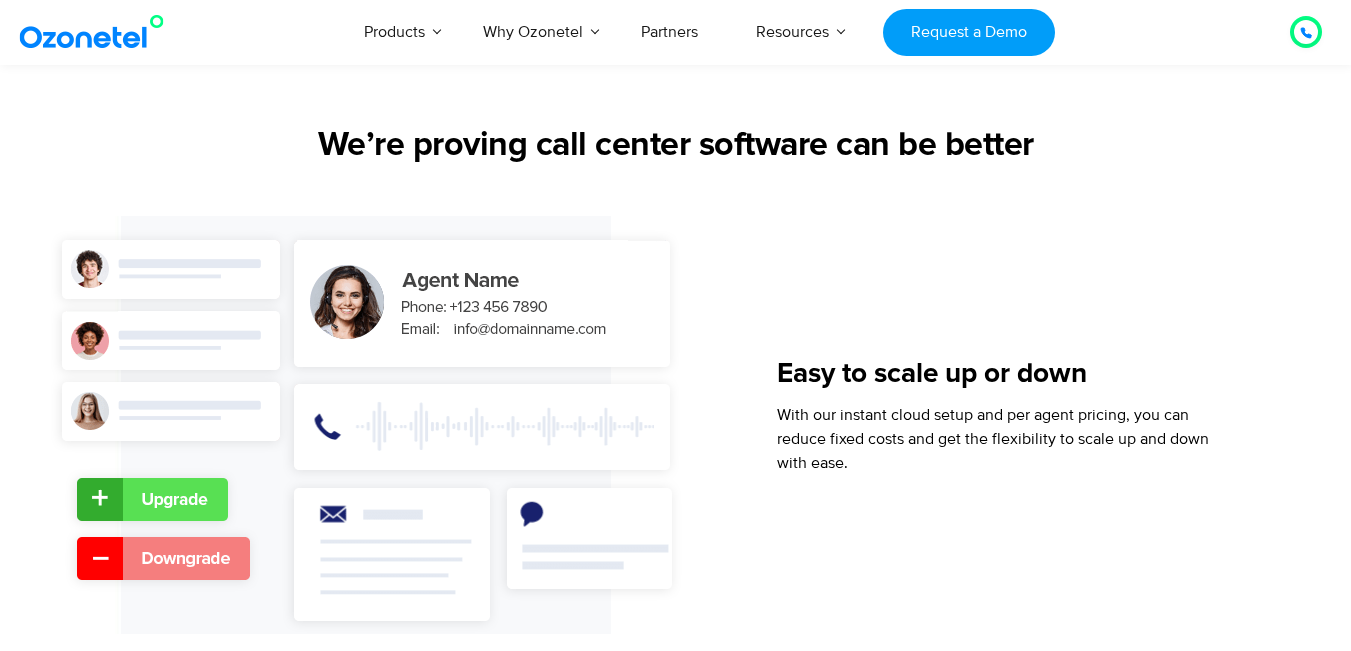 drag, startPoint x: 575, startPoint y: 336, endPoint x: 602, endPoint y: 311, distance: 36.796738 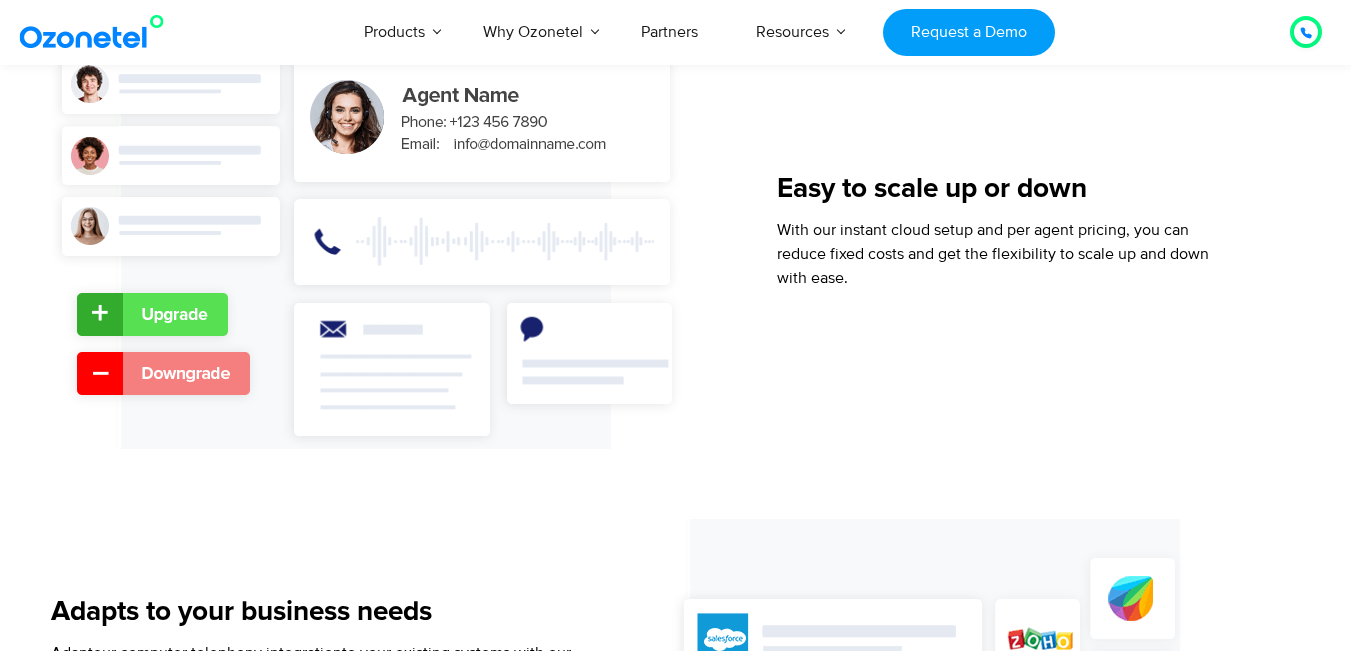 scroll, scrollTop: 2500, scrollLeft: 0, axis: vertical 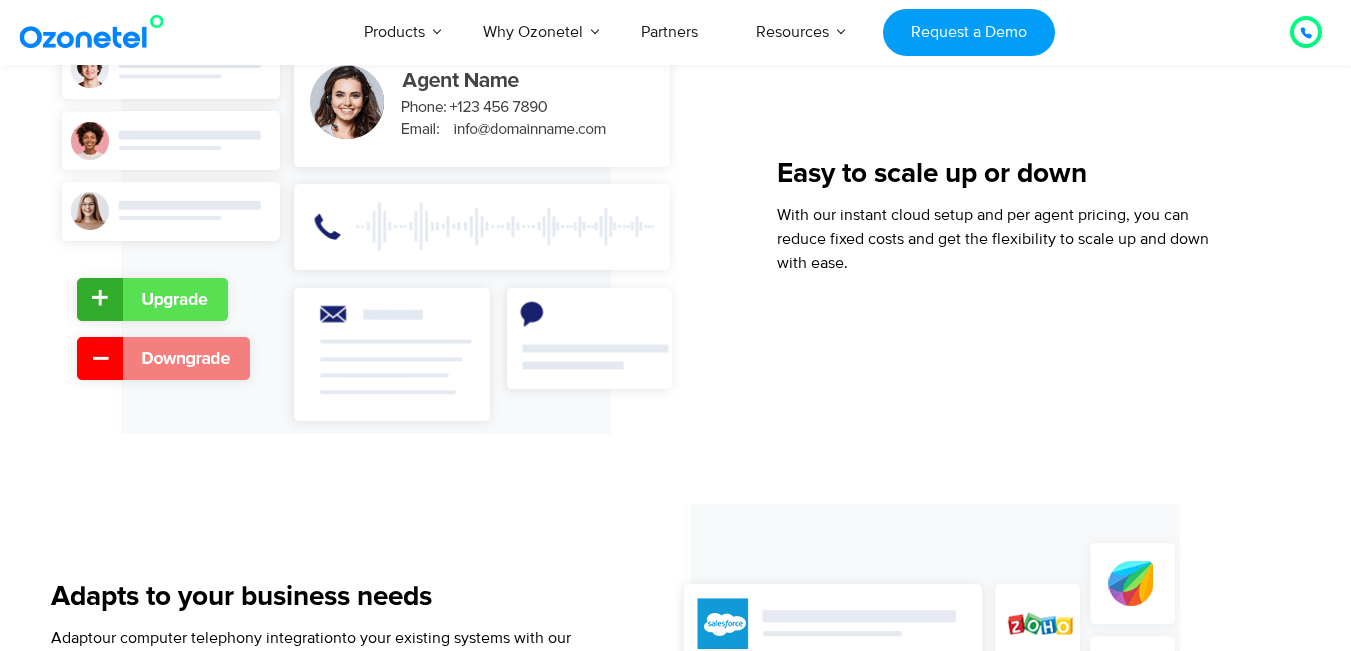 click at bounding box center [368, 225] 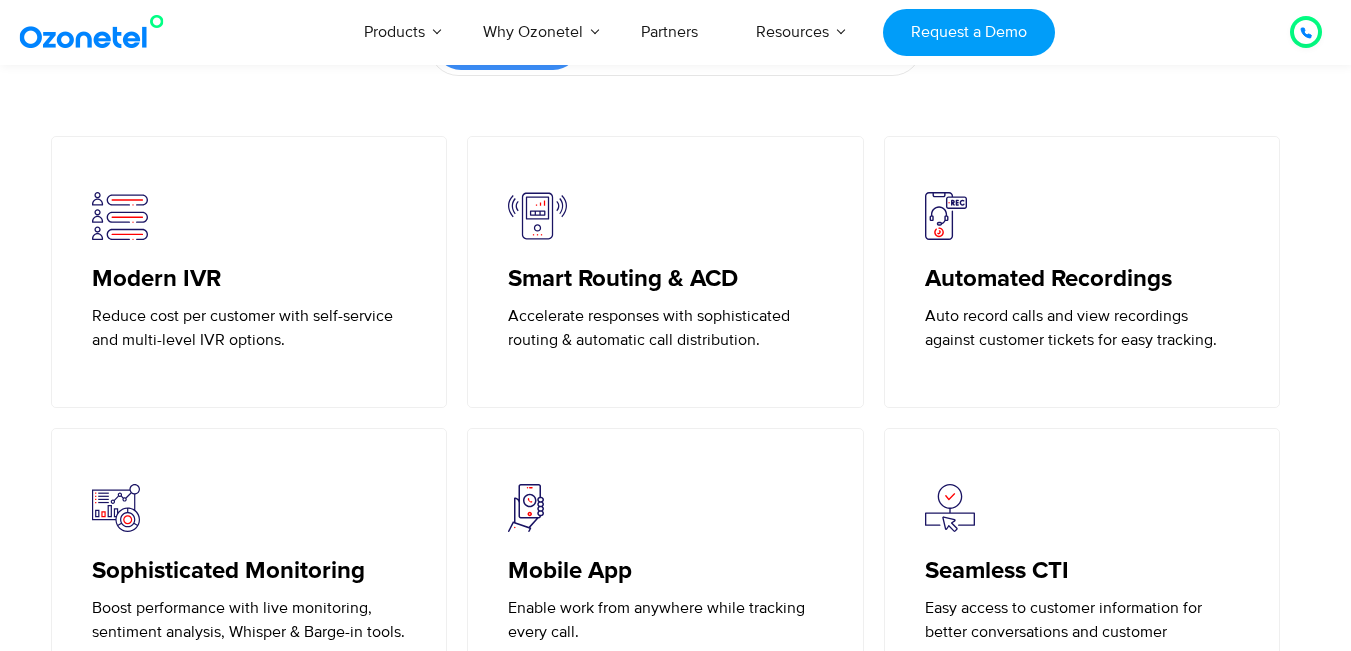 scroll, scrollTop: 4600, scrollLeft: 0, axis: vertical 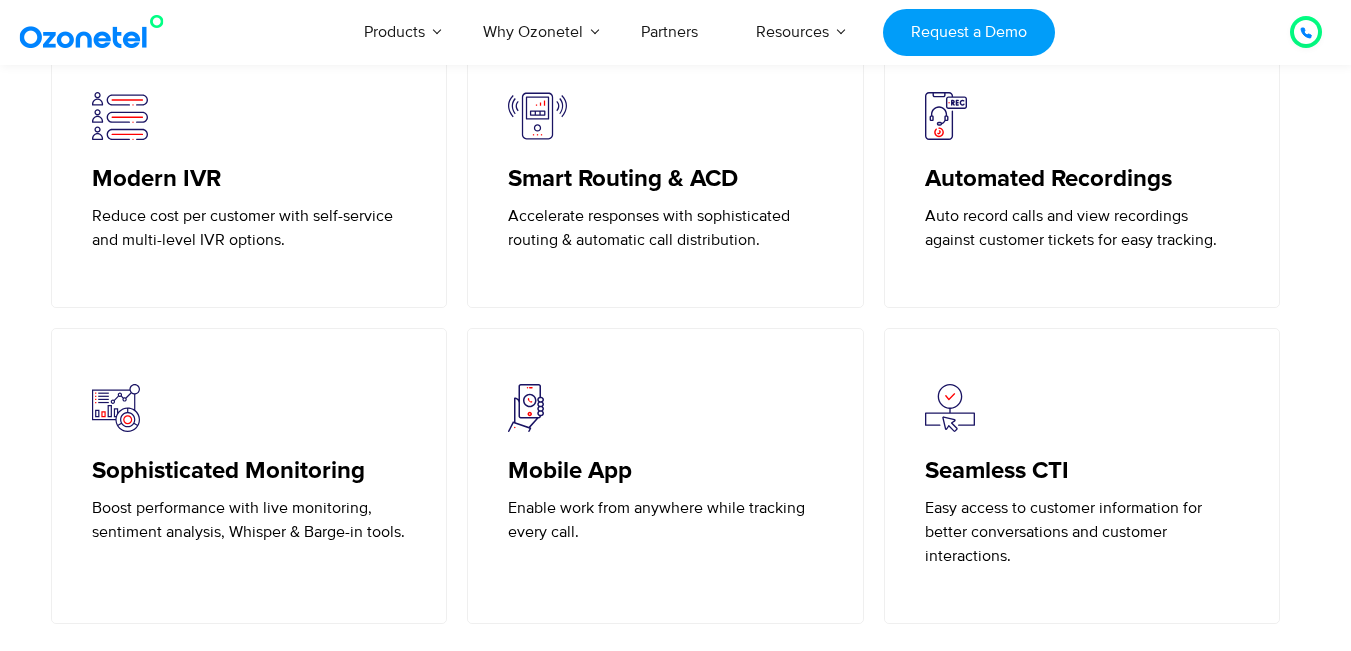 click on "Mobile App" at bounding box center [665, 471] 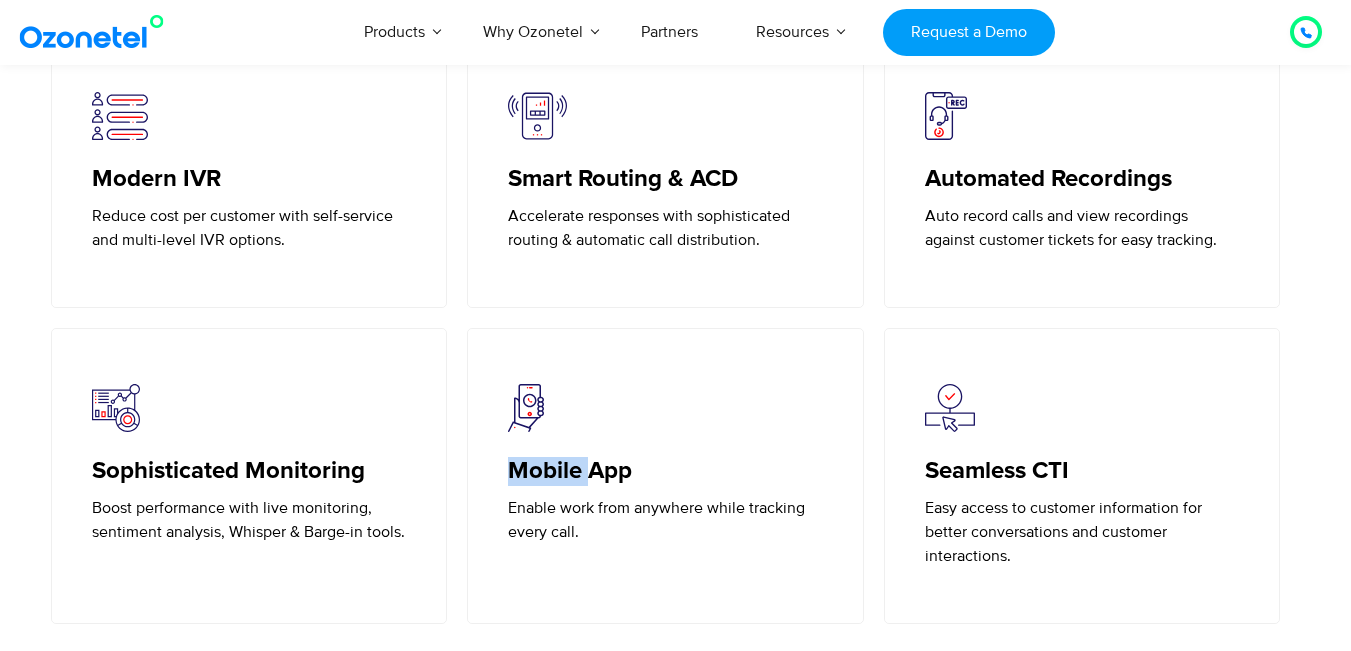 click on "Mobile App" at bounding box center [665, 471] 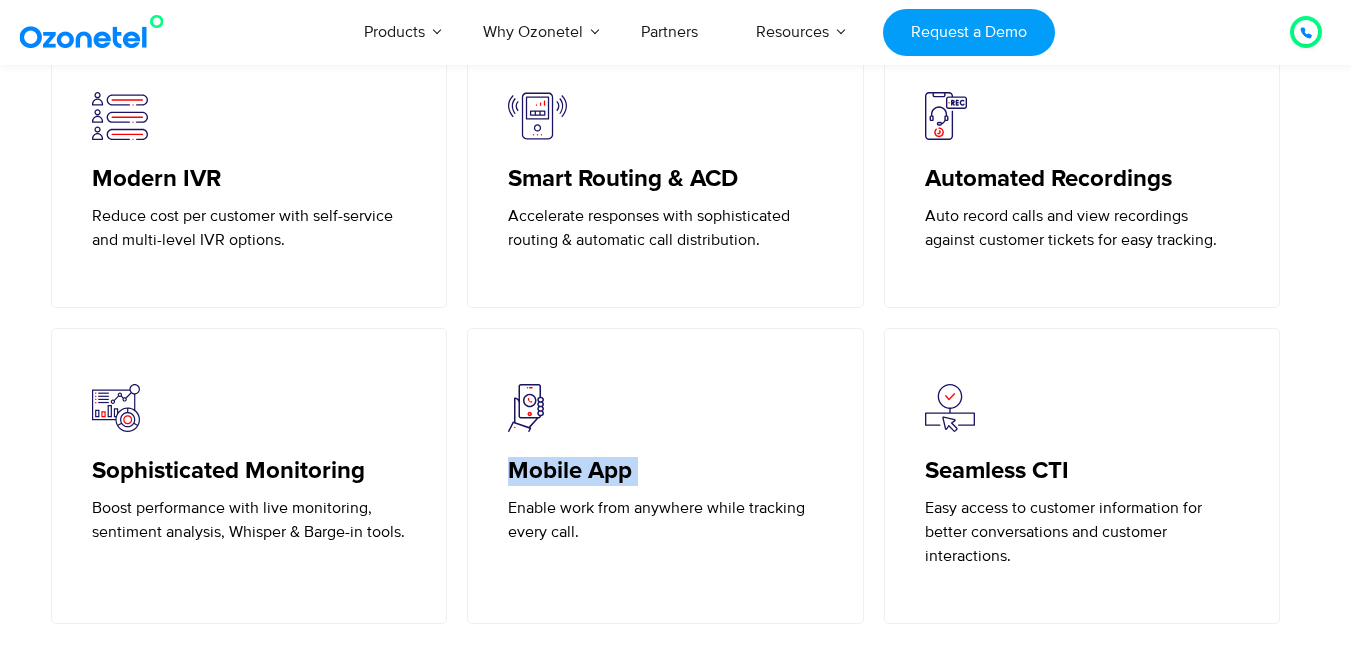 click on "Mobile App" at bounding box center (665, 471) 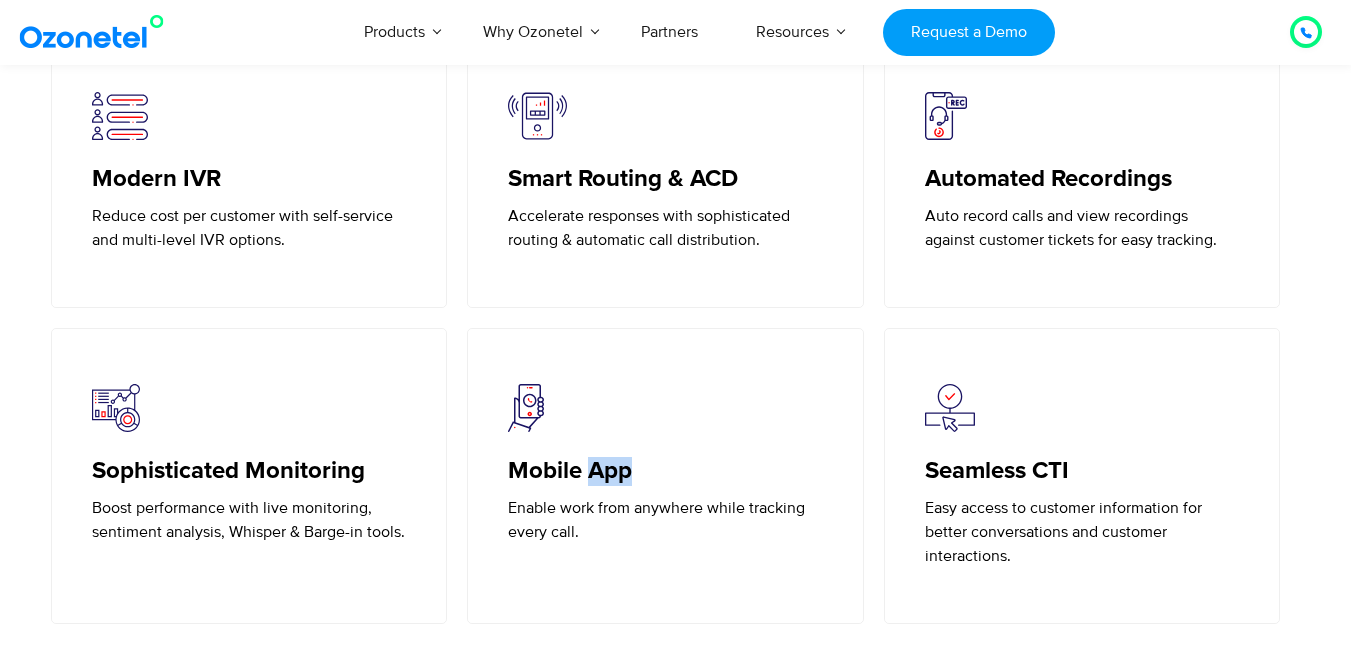 click on "Mobile App" at bounding box center (665, 471) 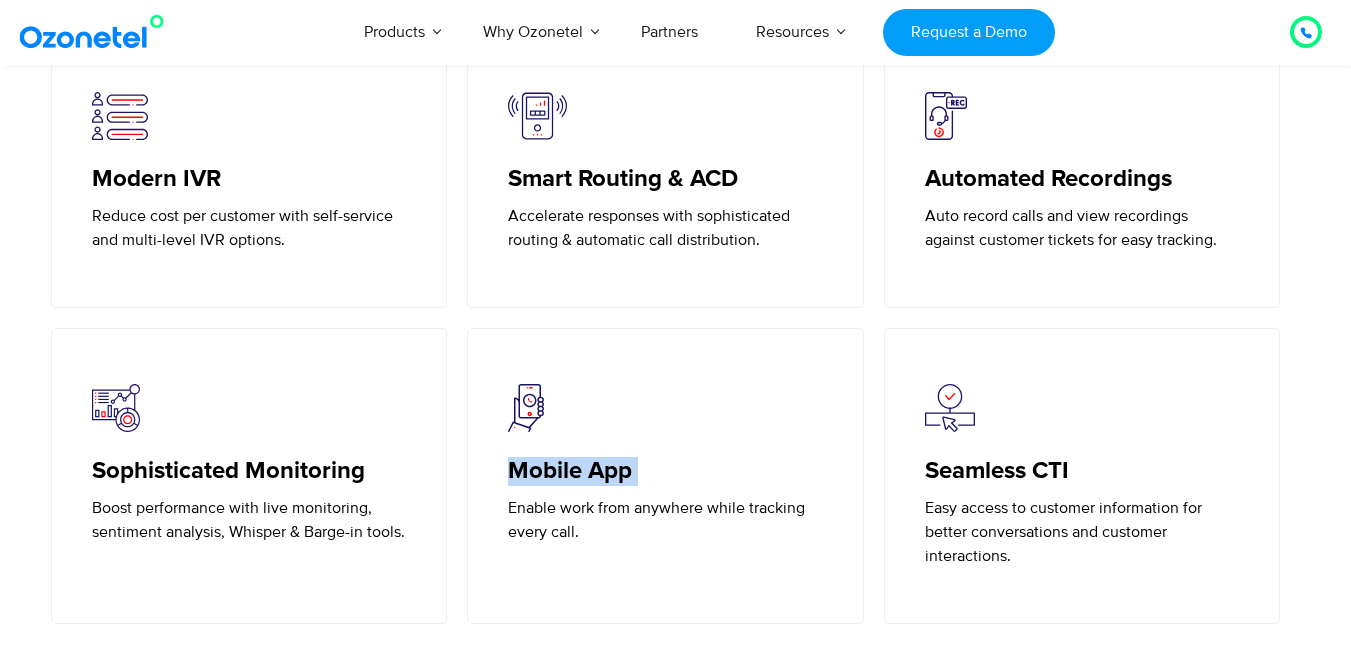 click on "Mobile App" at bounding box center (665, 471) 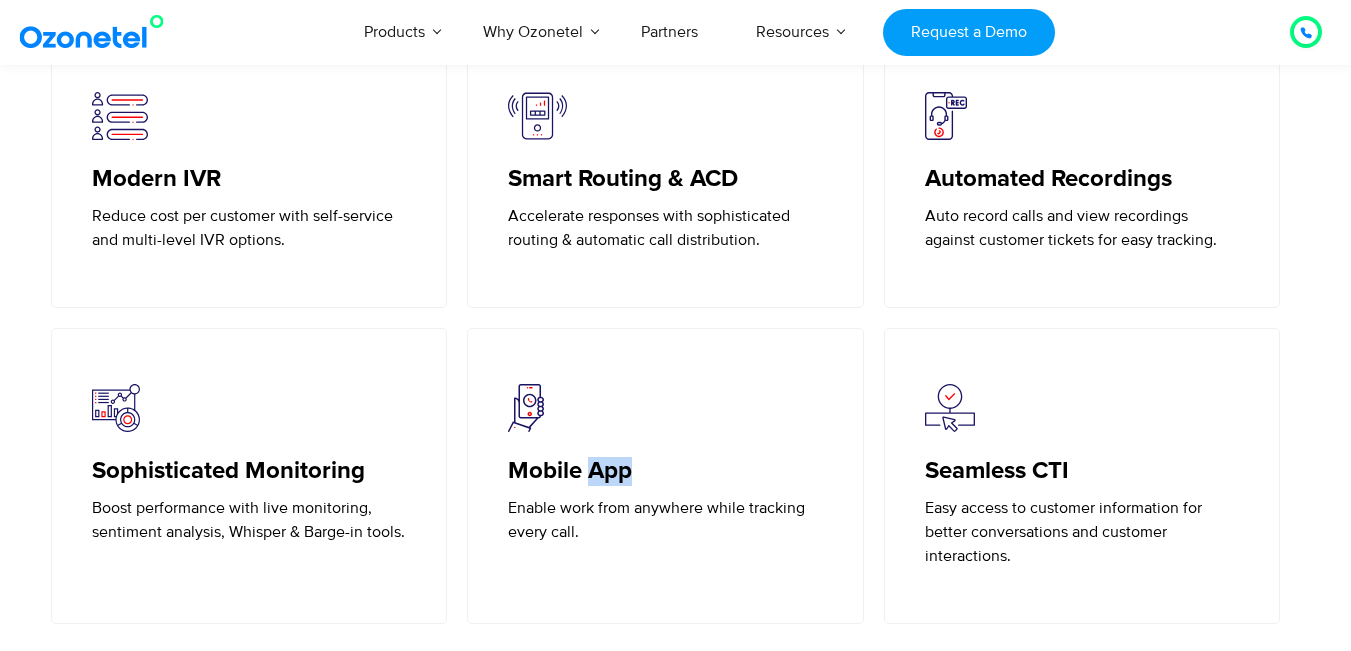 click on "Mobile App" at bounding box center [665, 471] 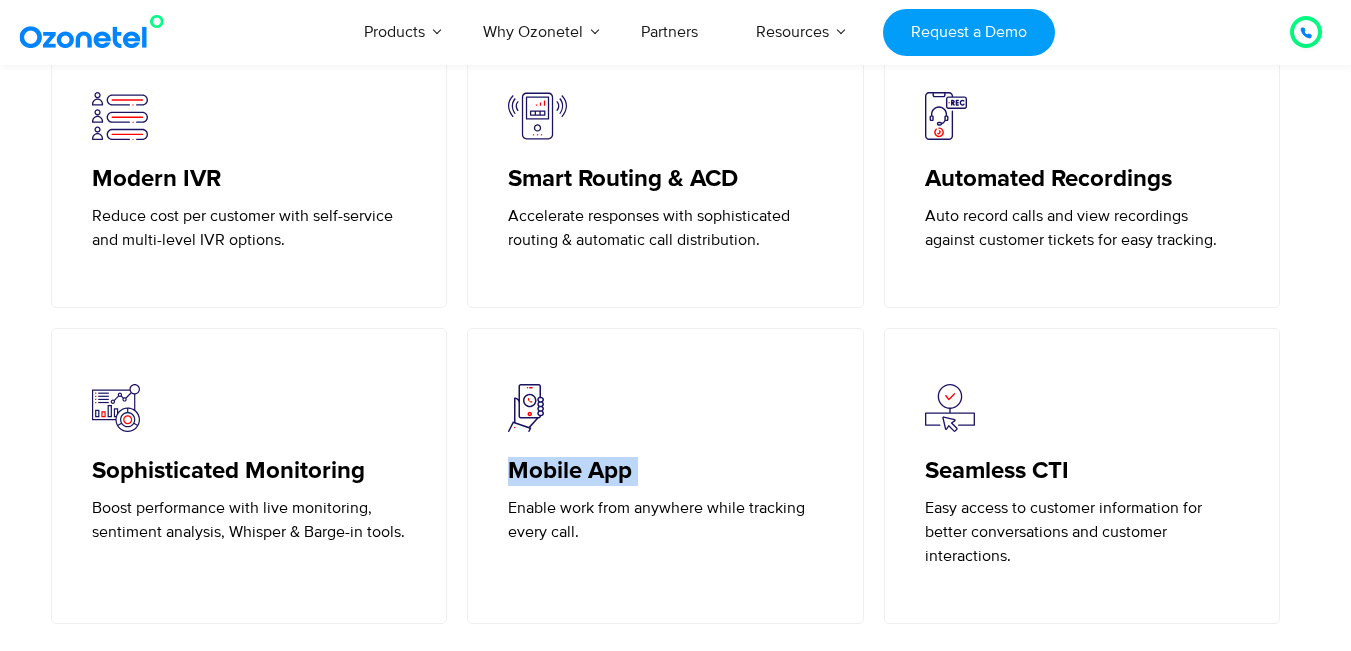 click on "Mobile App" at bounding box center [665, 471] 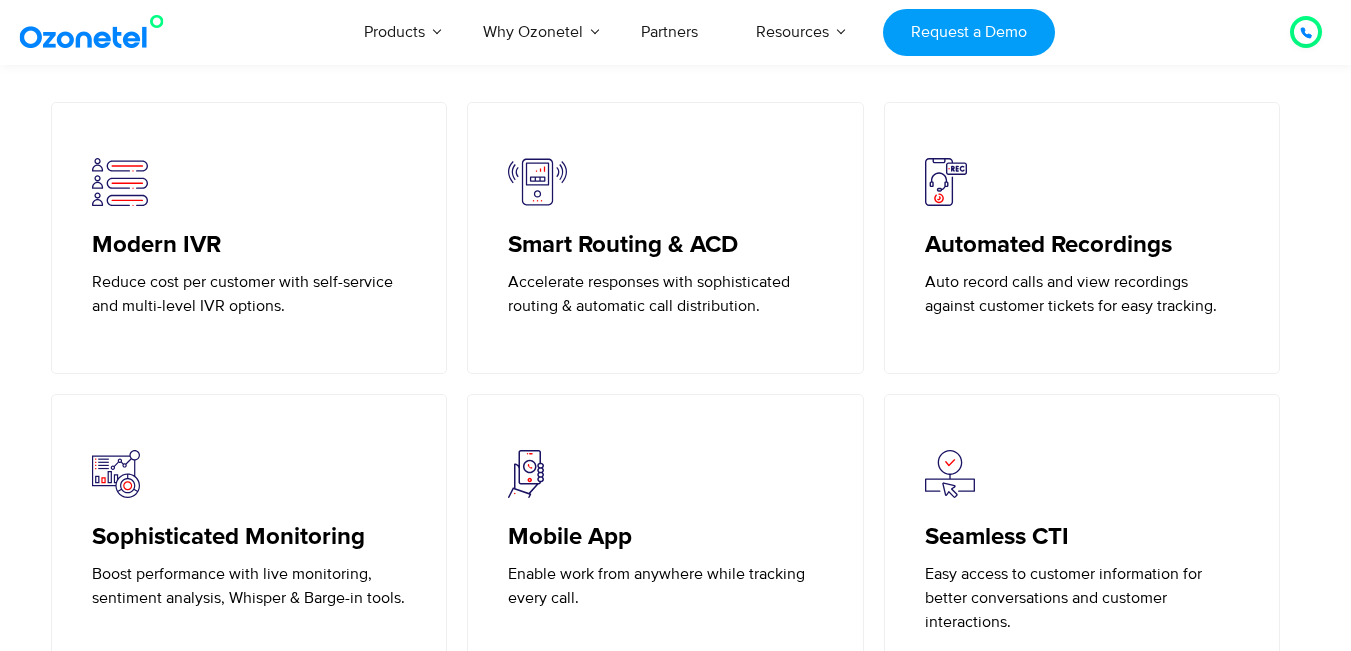scroll, scrollTop: 4400, scrollLeft: 0, axis: vertical 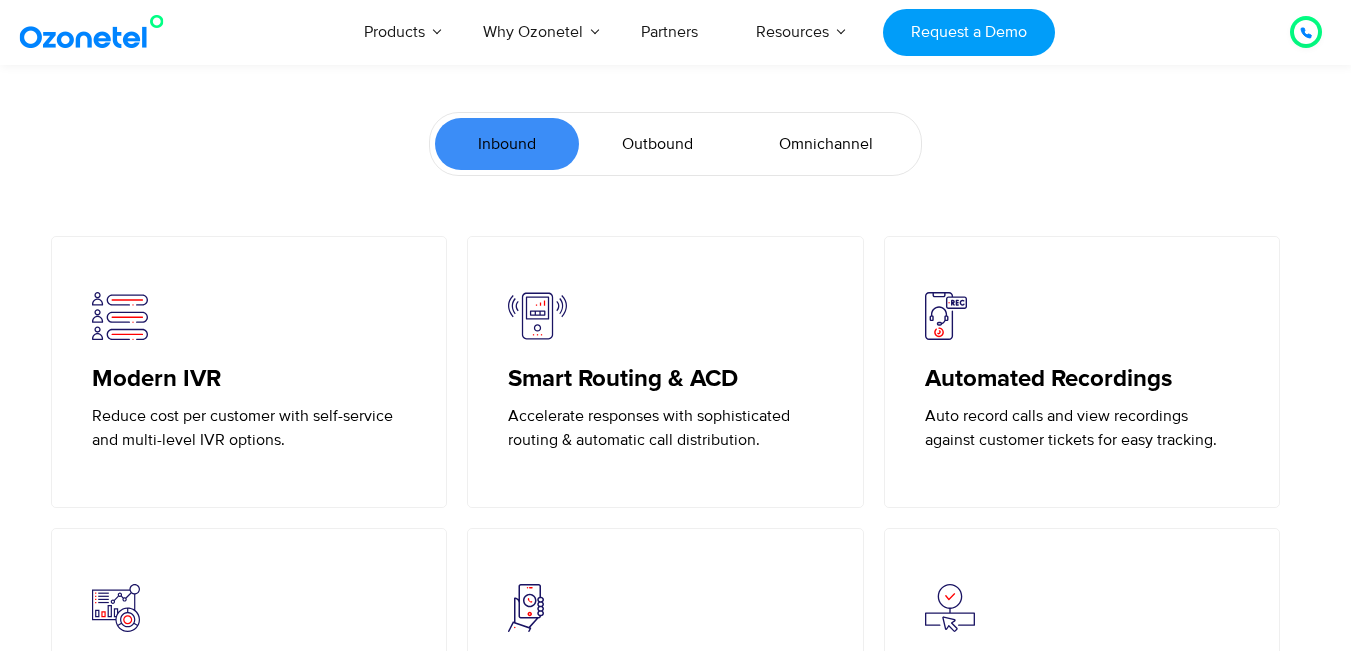 click on "Outbound" at bounding box center [657, 144] 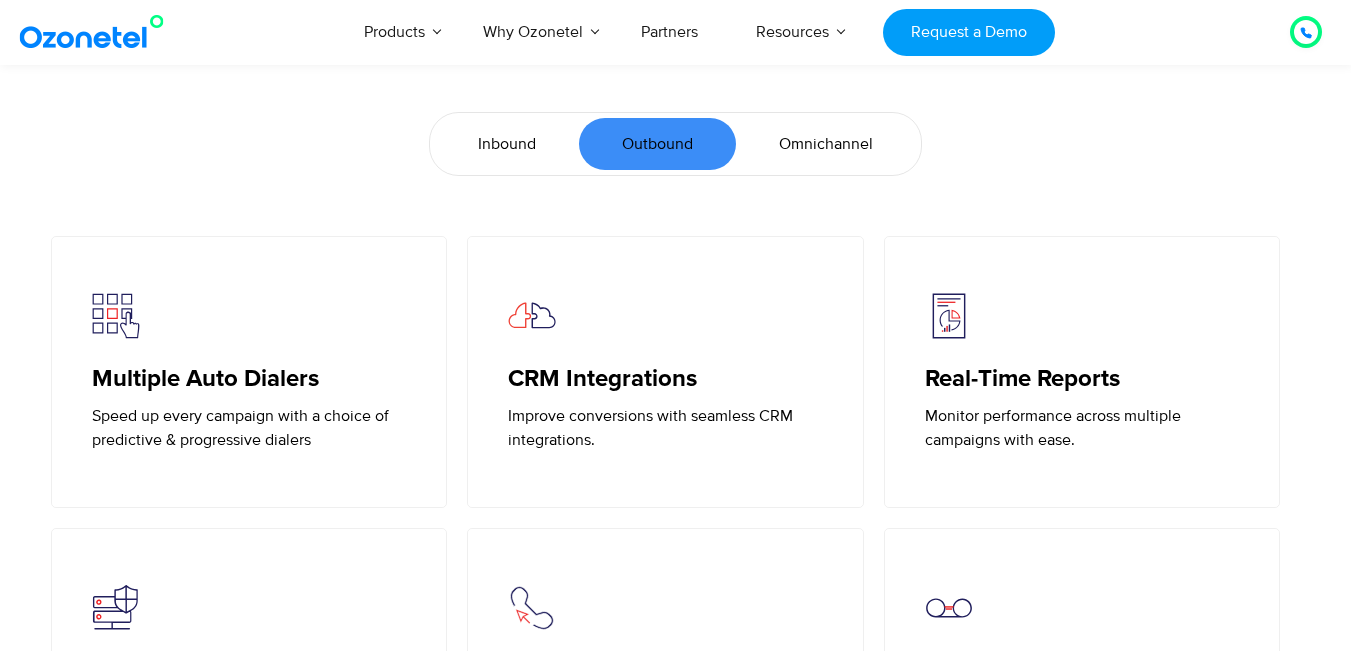click on "Inbound" at bounding box center [507, 144] 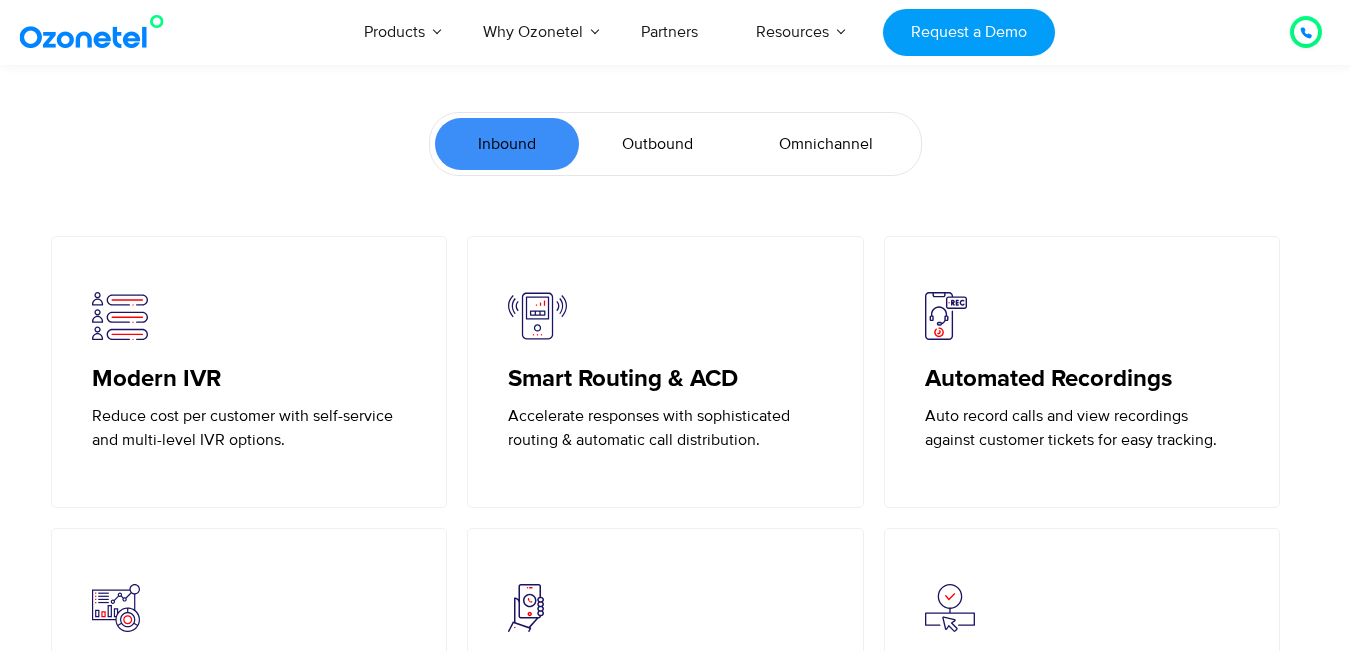 click on "Inbound" at bounding box center (507, 144) 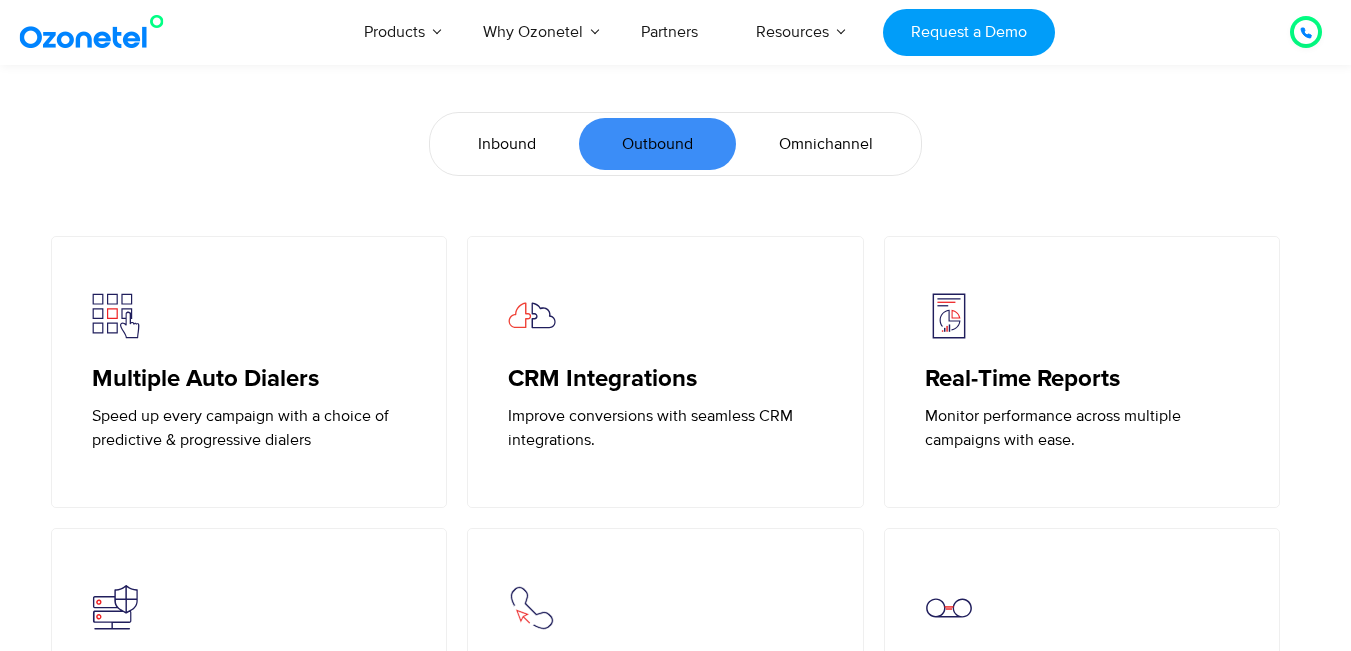 click on "Inbound" at bounding box center [507, 144] 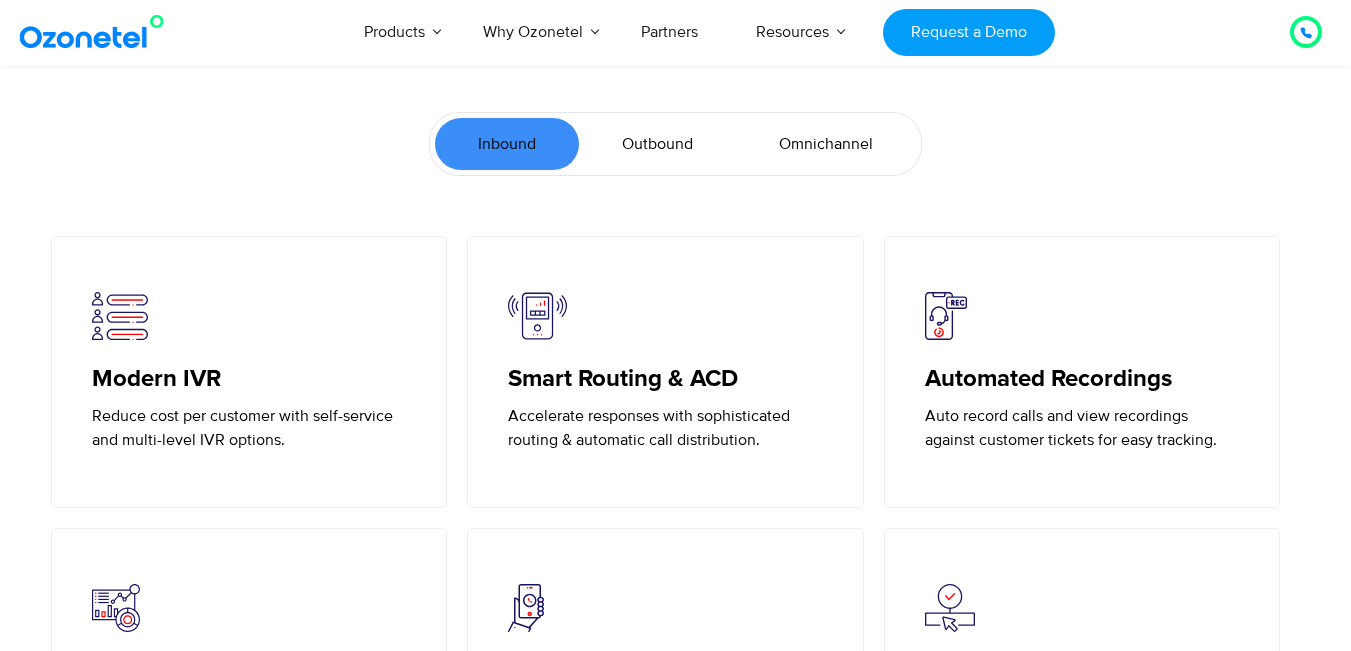 click on "Outbound" at bounding box center [657, 144] 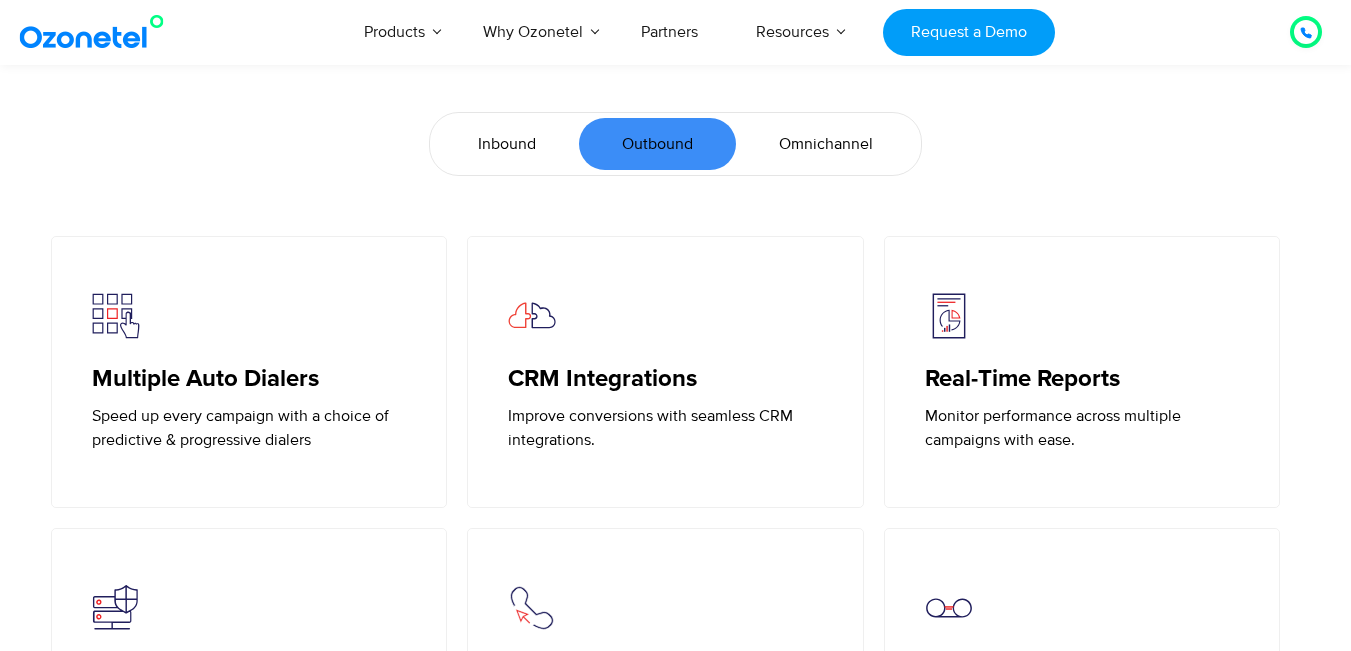 click on "Inbound" at bounding box center (507, 144) 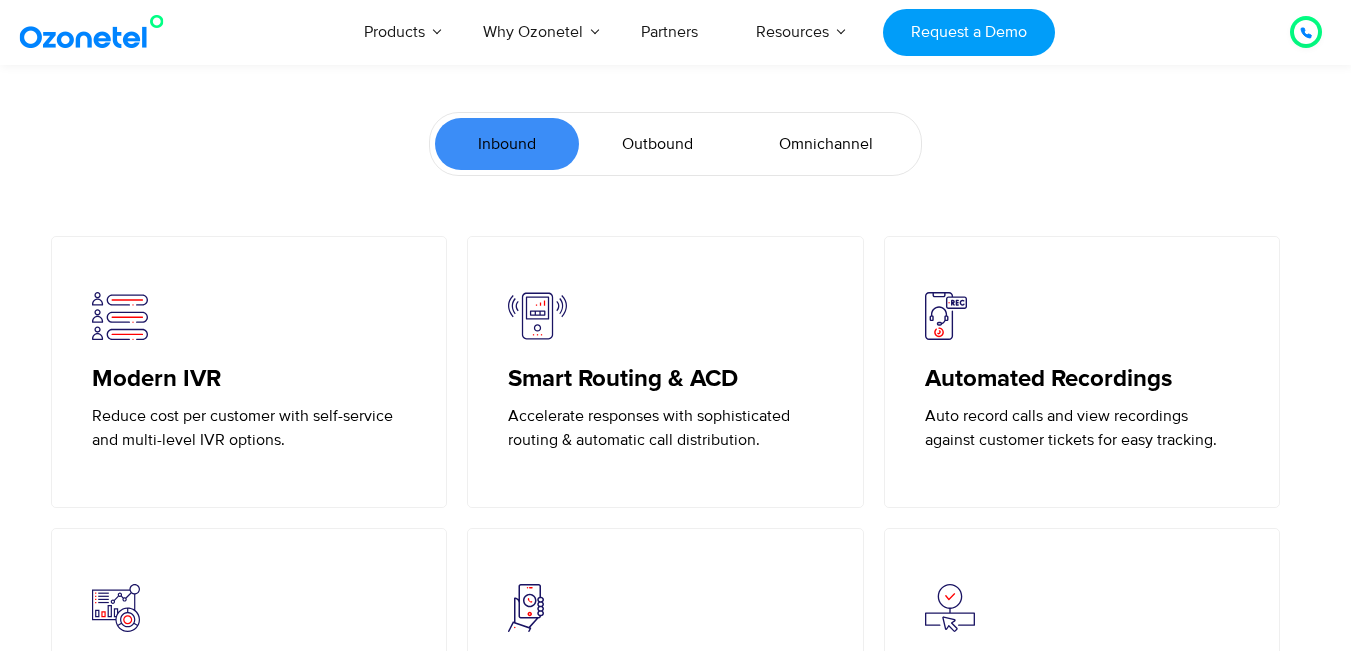 click on "Outbound" at bounding box center [657, 144] 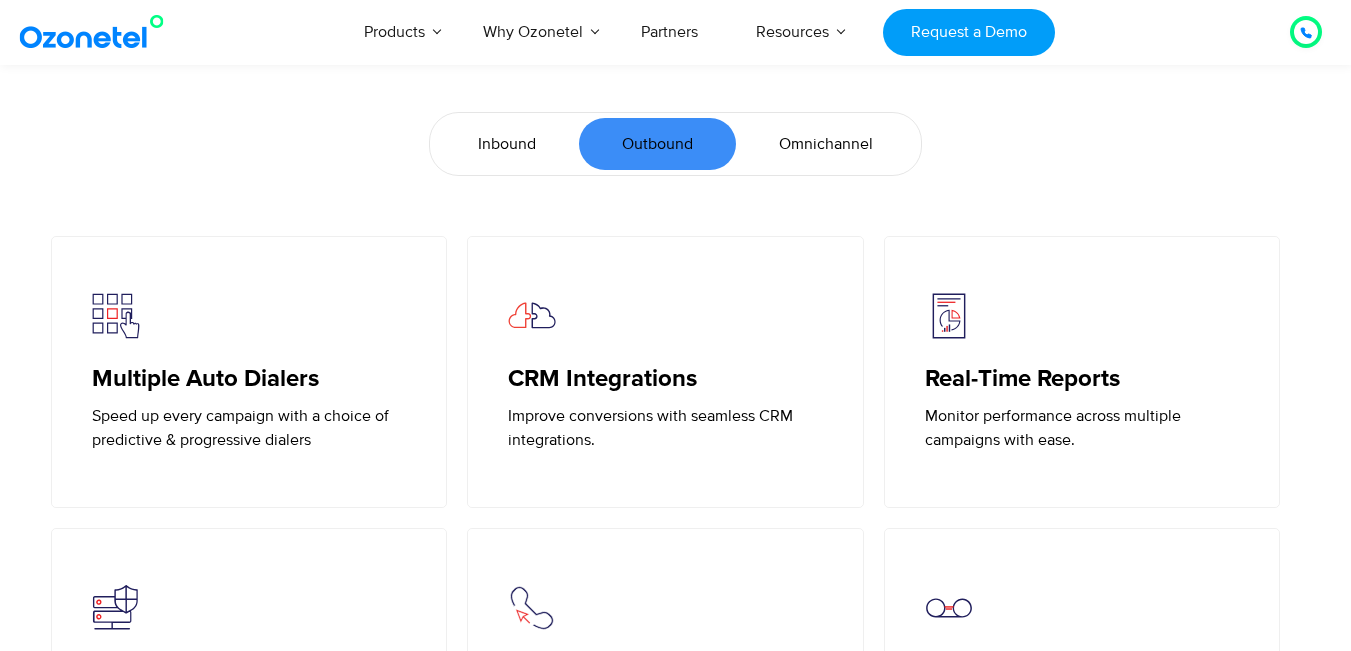 click on "Inbound" at bounding box center [507, 144] 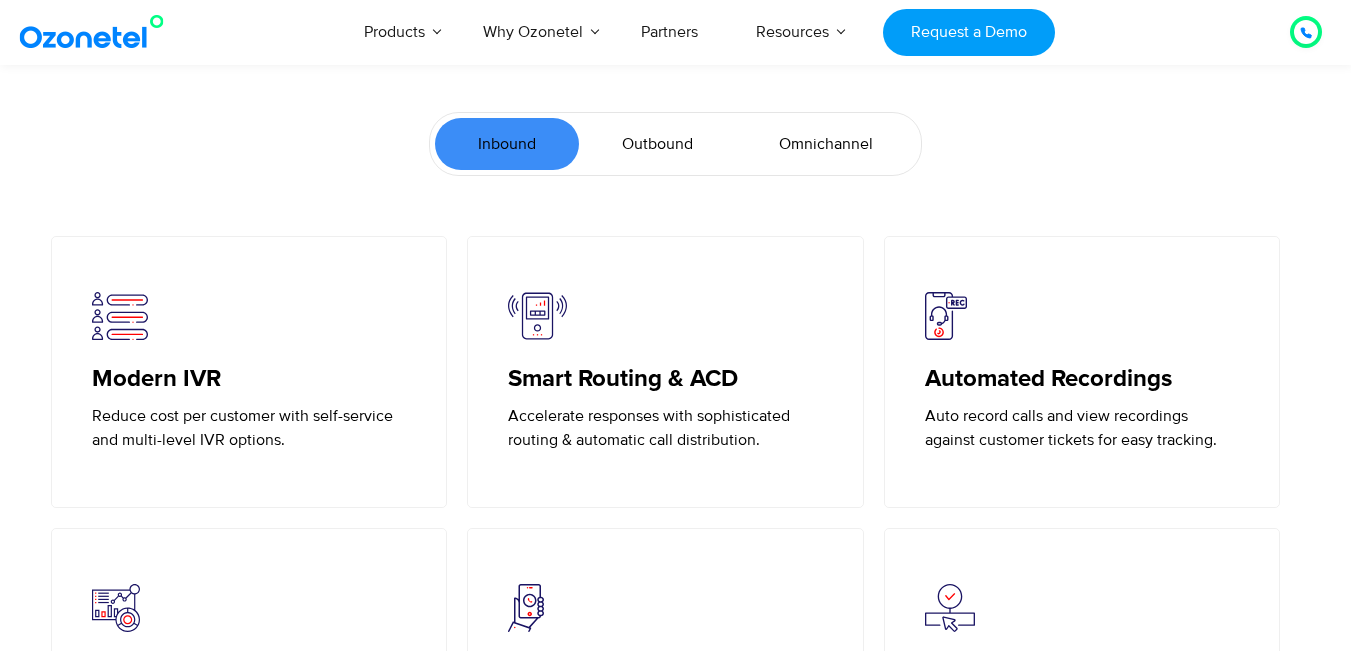 click on "Outbound" at bounding box center (657, 144) 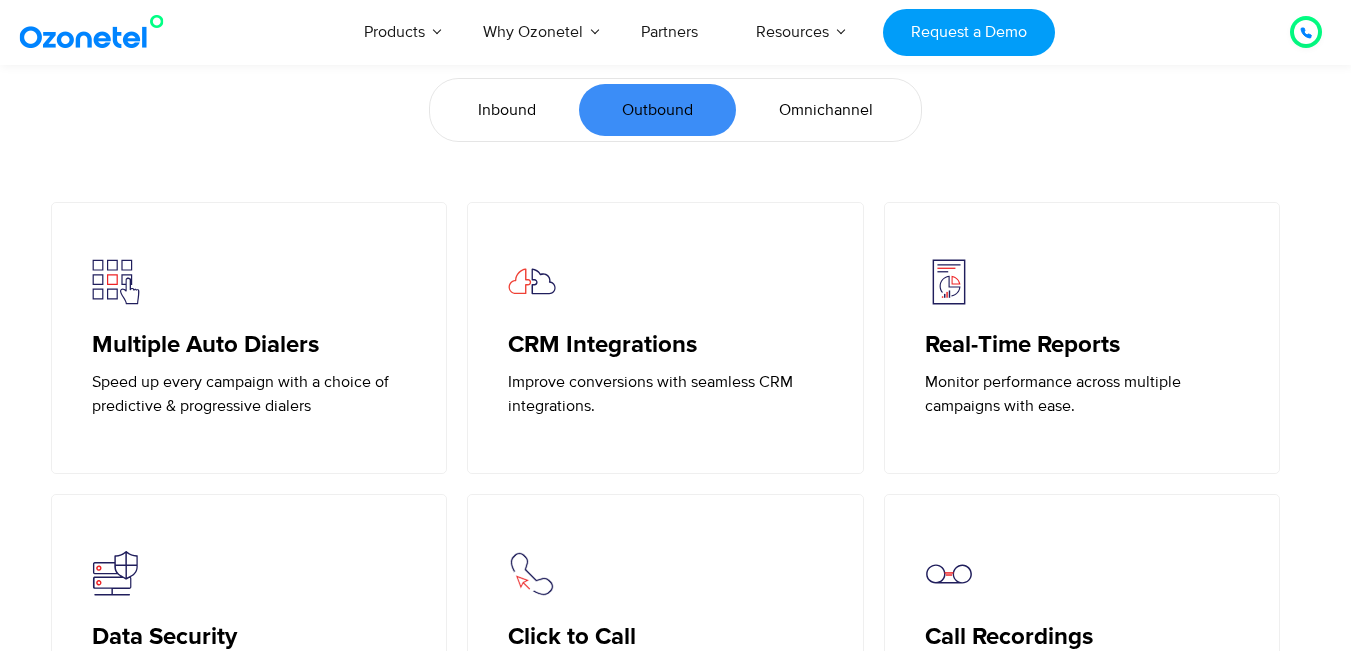 scroll, scrollTop: 4400, scrollLeft: 0, axis: vertical 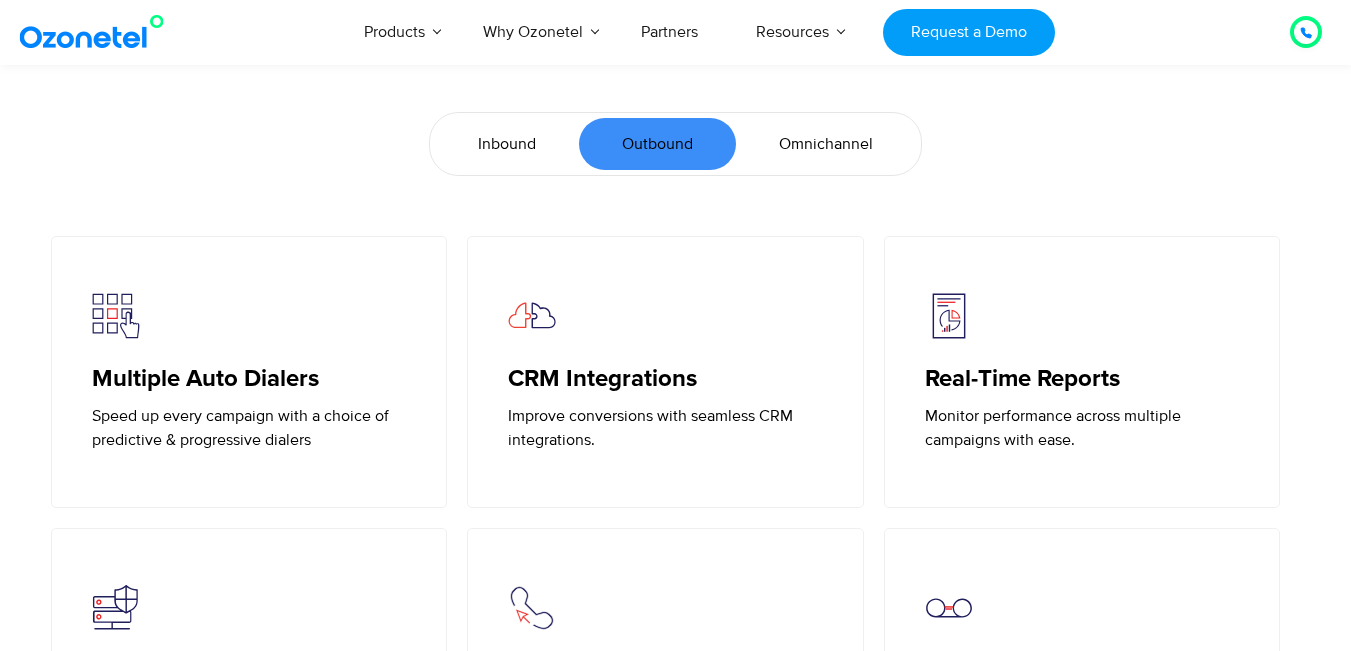 click on "Inbound" at bounding box center [507, 144] 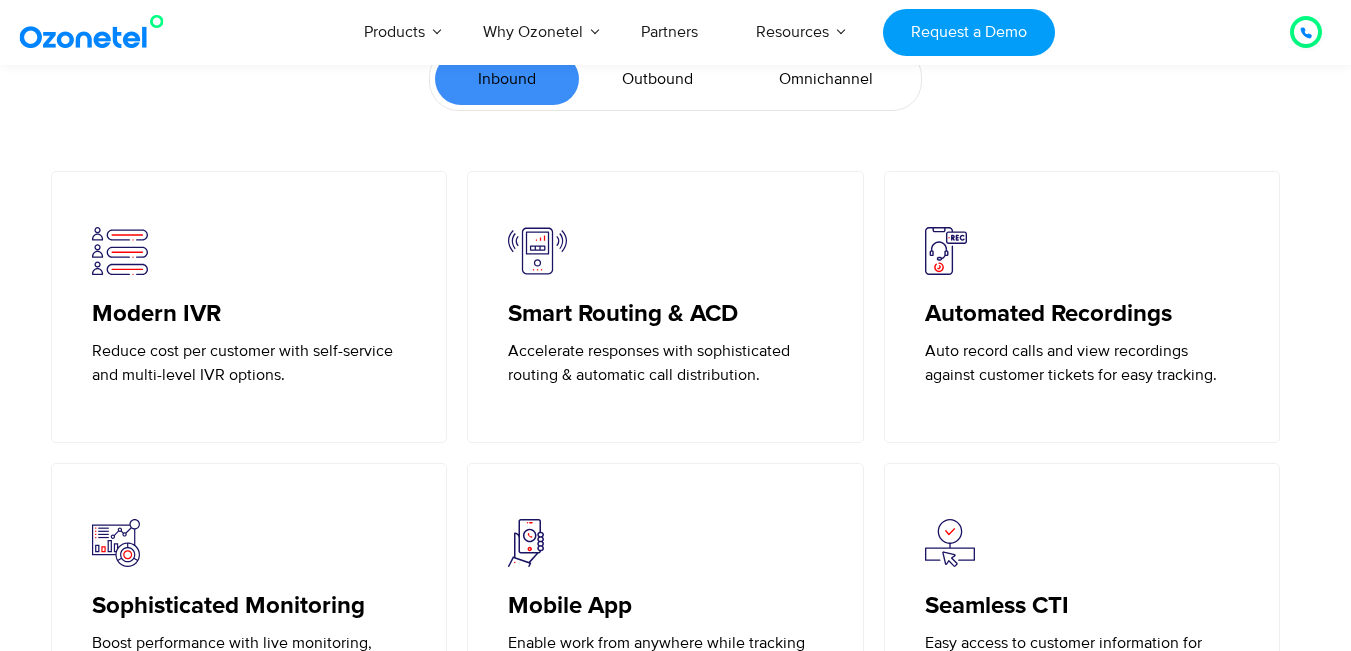 scroll, scrollTop: 4500, scrollLeft: 0, axis: vertical 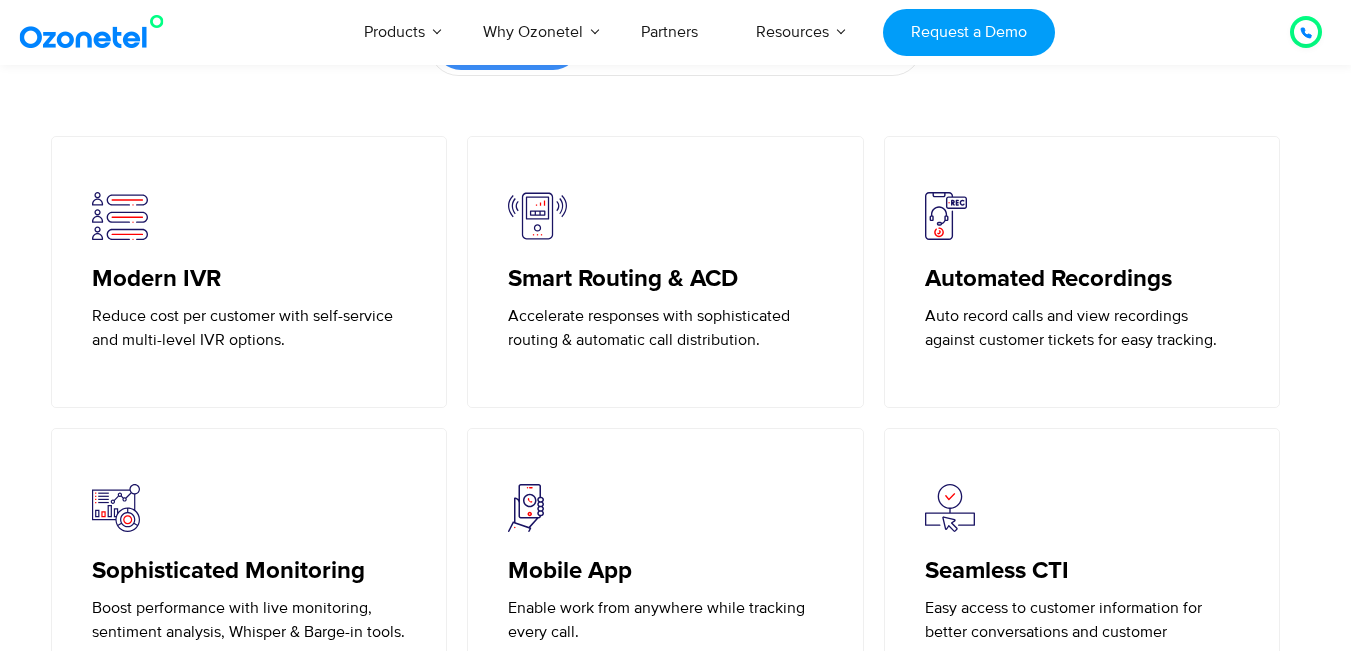 click on "Smart Routing & ACD" at bounding box center [665, 279] 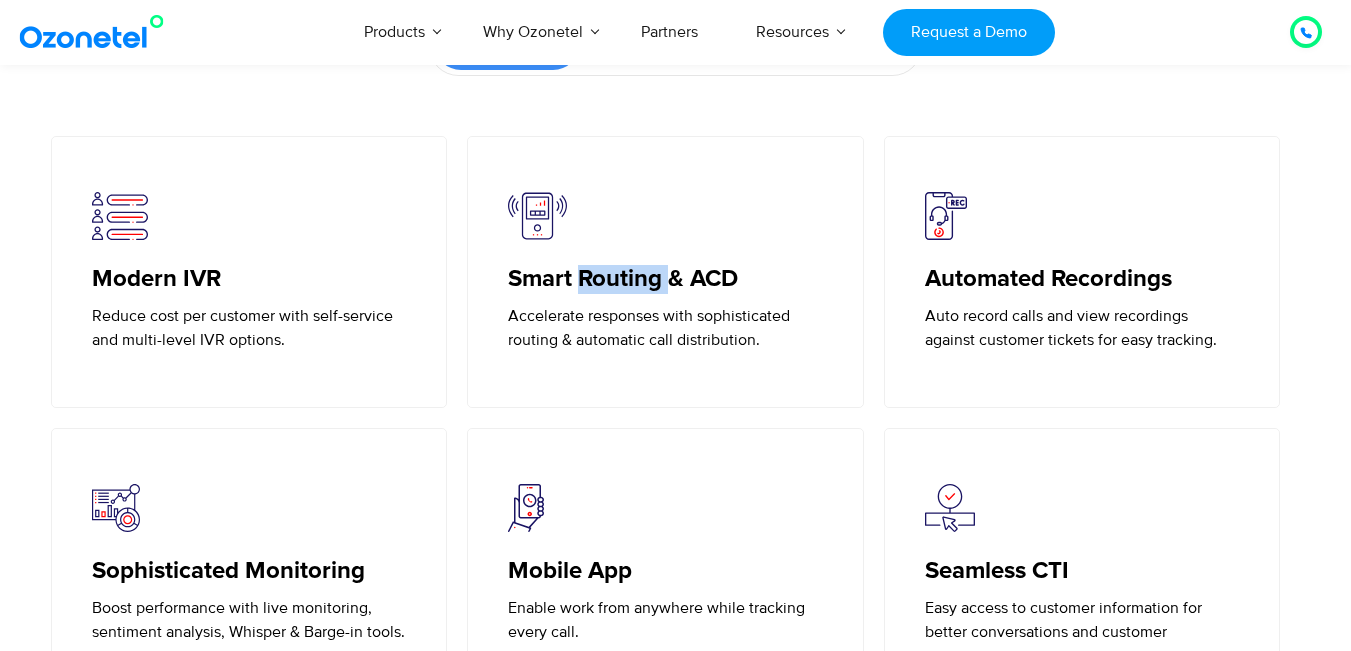 click on "Smart Routing & ACD" at bounding box center [665, 279] 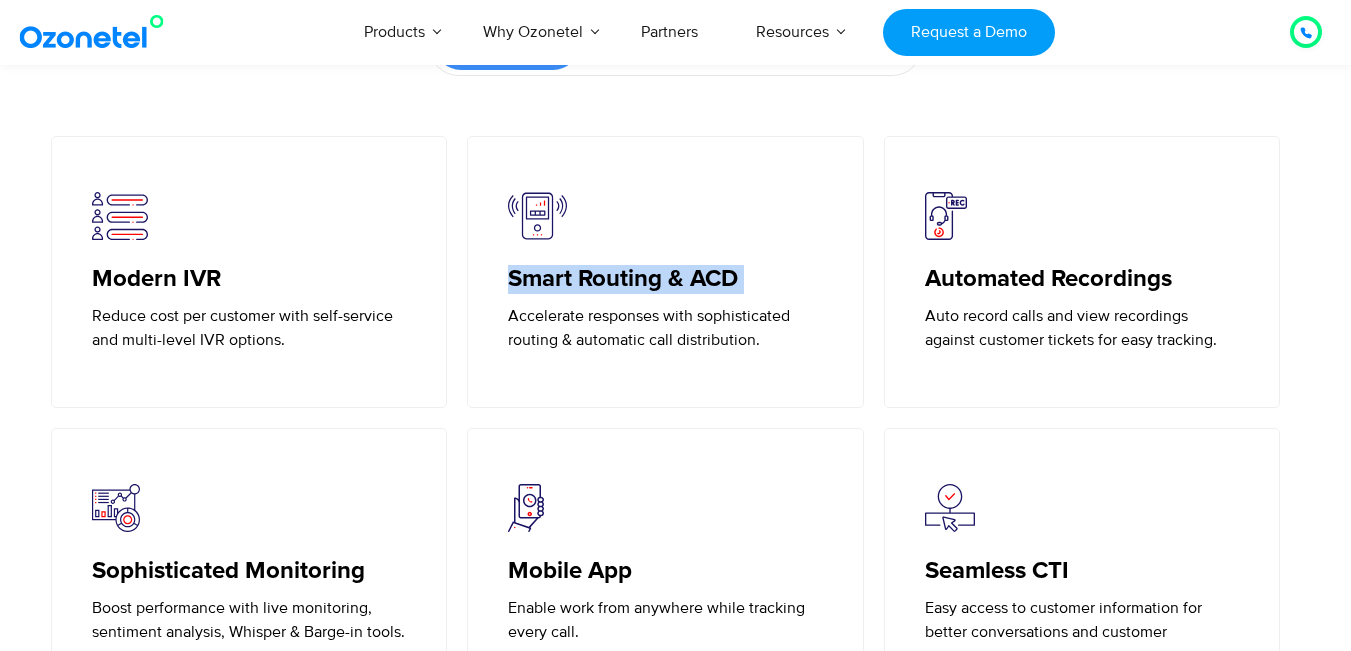 click on "Smart Routing & ACD" at bounding box center (665, 279) 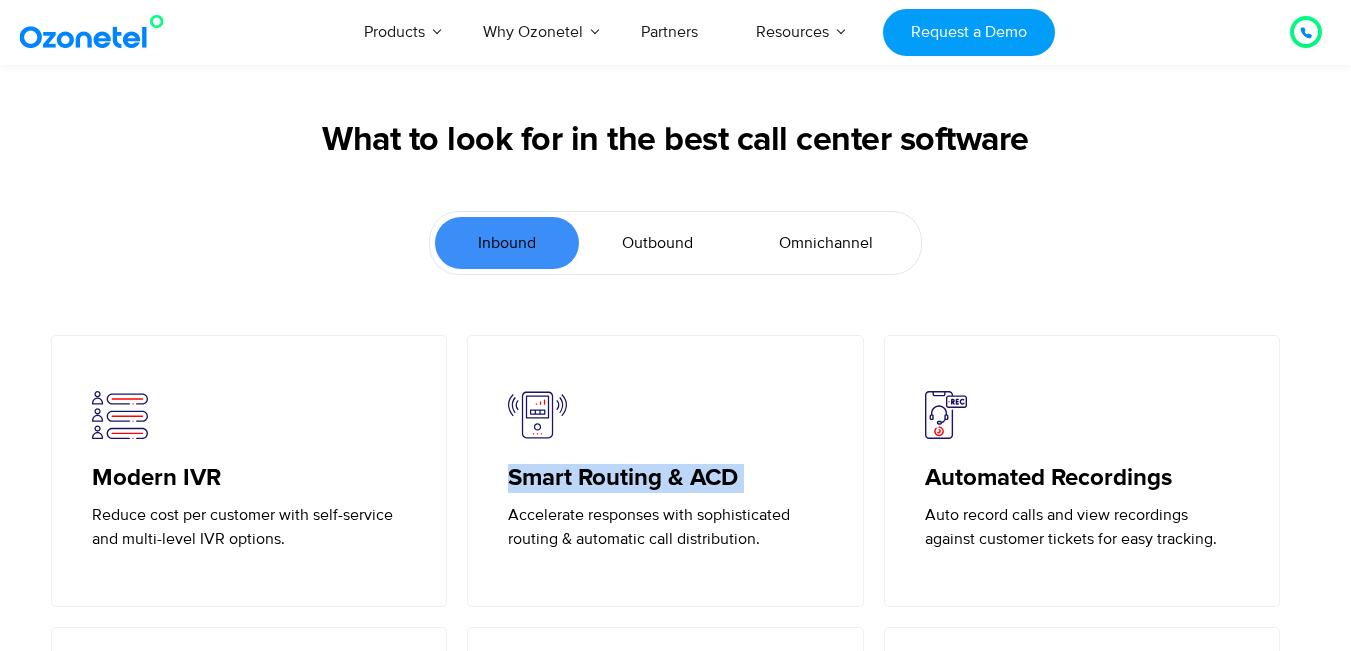 scroll, scrollTop: 4300, scrollLeft: 0, axis: vertical 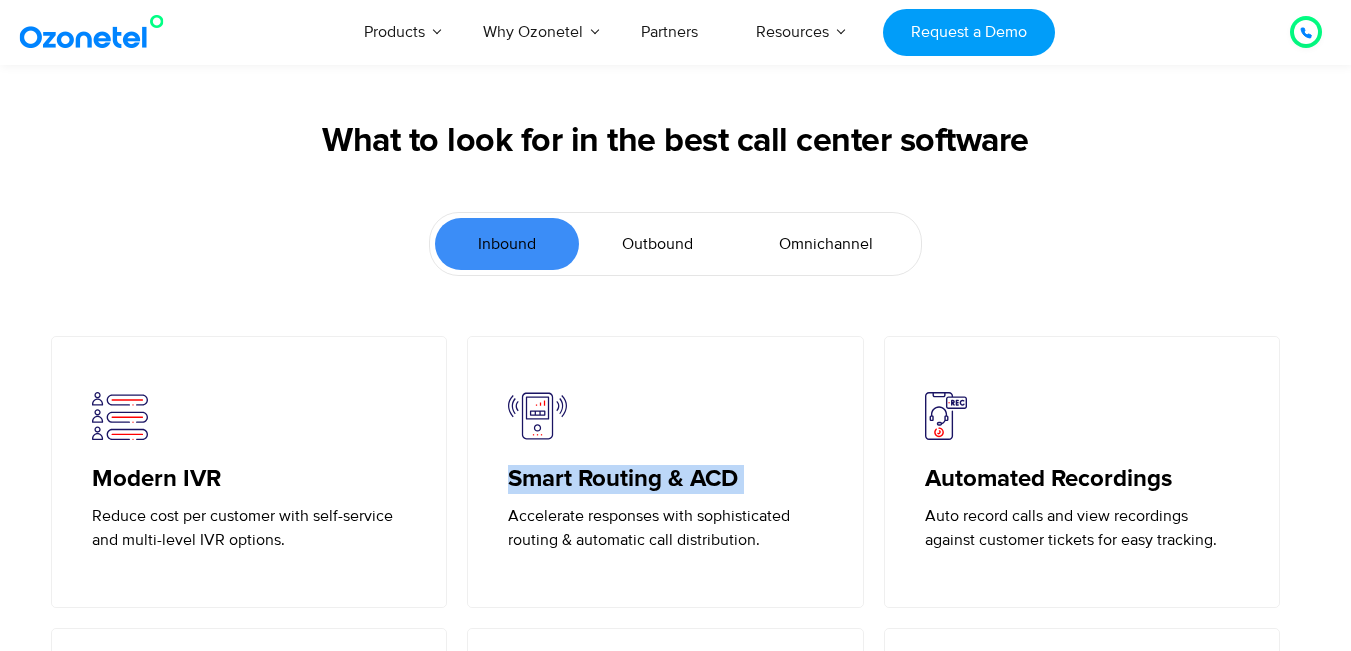 click on "Omnichannel" at bounding box center [826, 244] 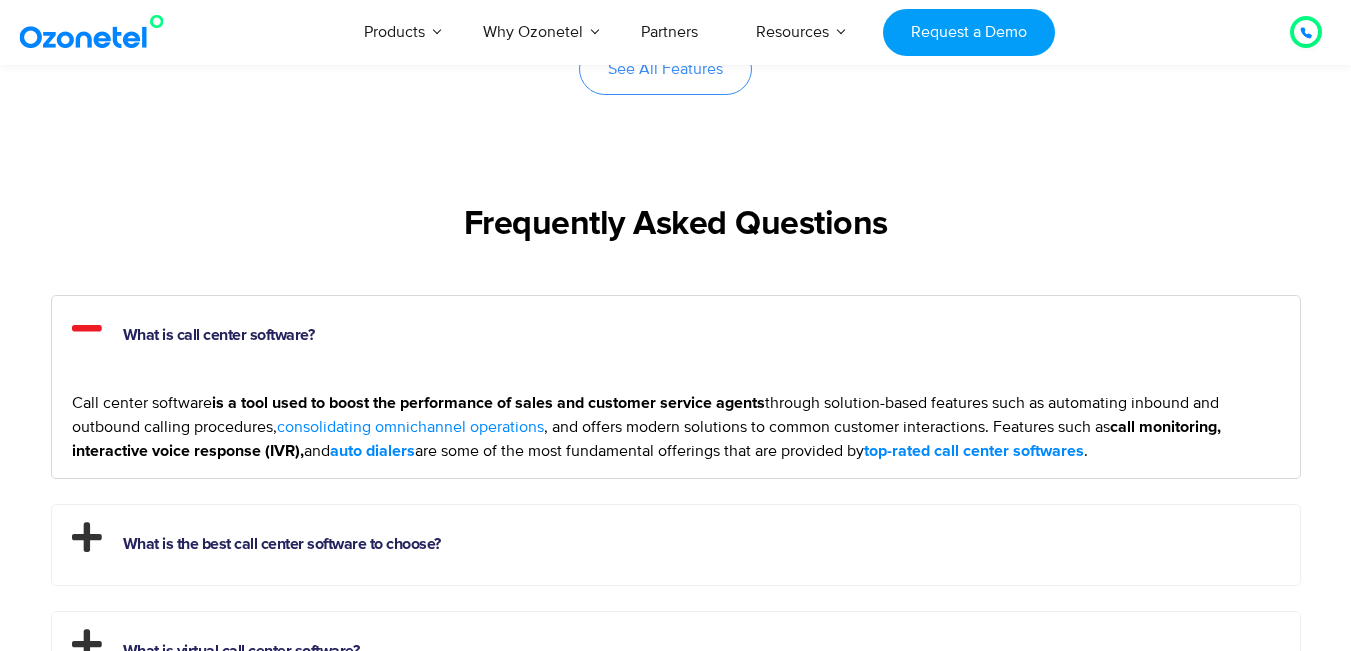 scroll, scrollTop: 5200, scrollLeft: 0, axis: vertical 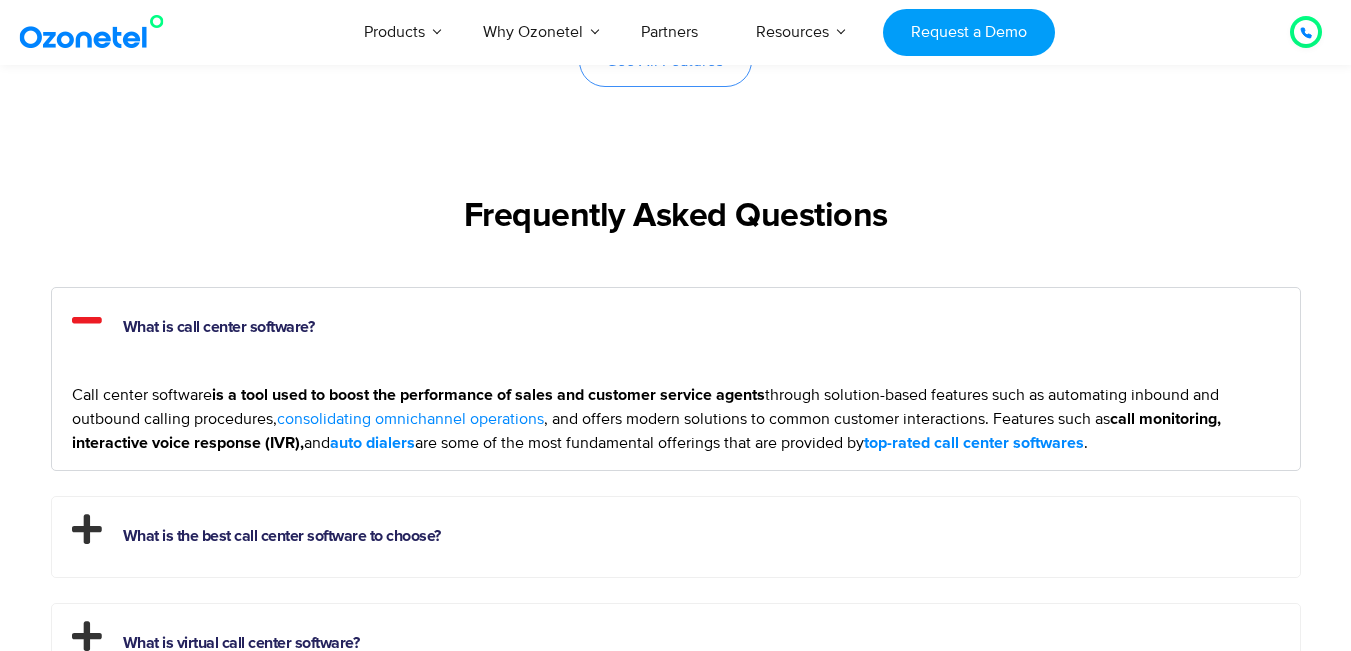 click on "Frequently Asked Questions" at bounding box center (676, 217) 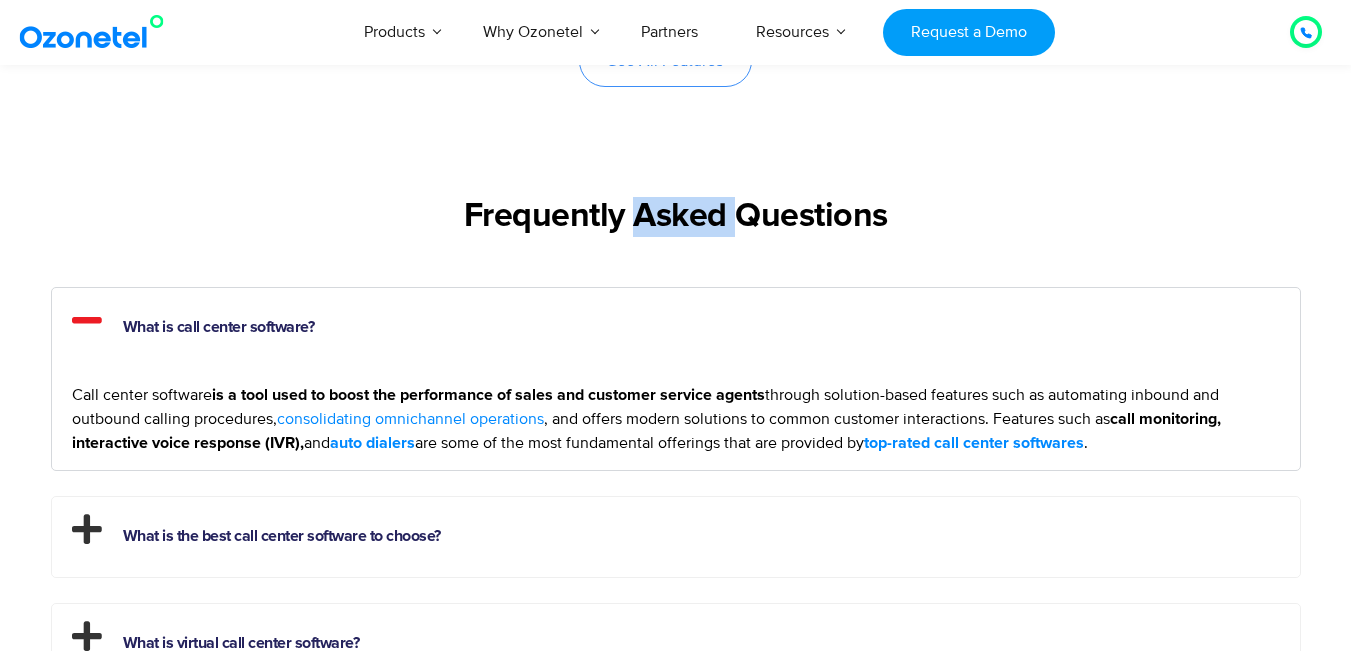 click on "Frequently Asked Questions" at bounding box center [676, 217] 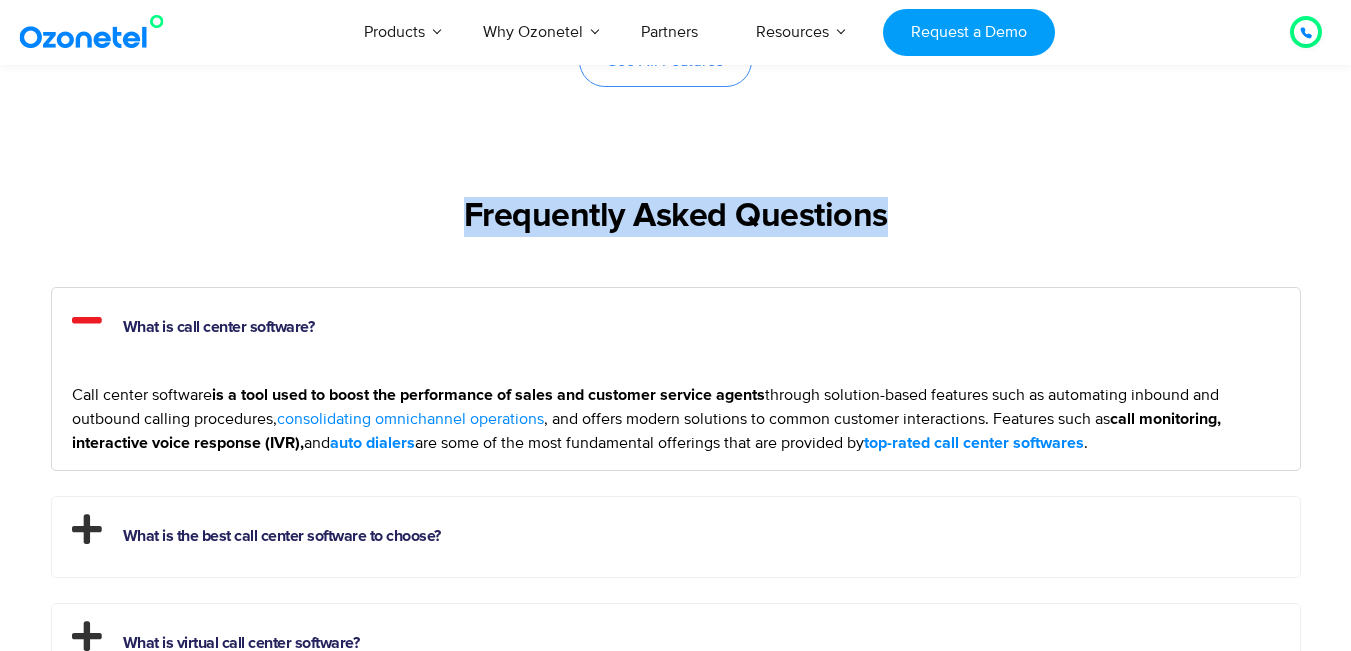 click on "Frequently Asked Questions" at bounding box center [676, 217] 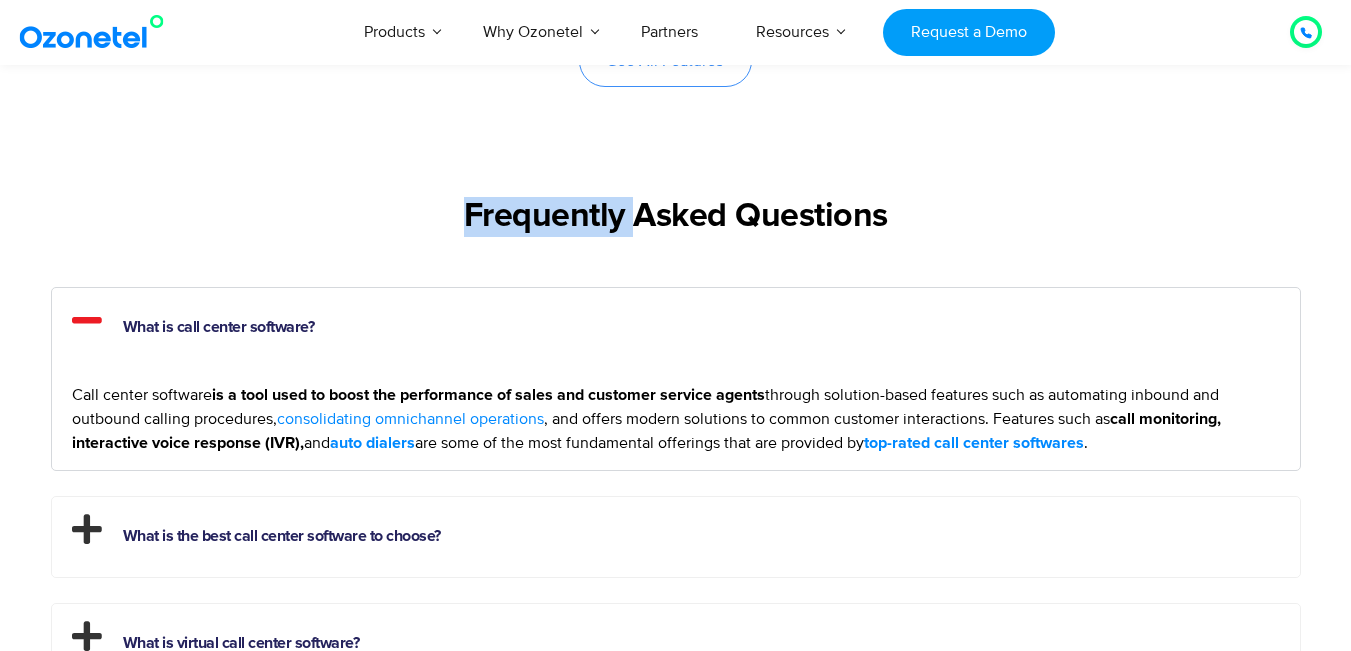 click on "Frequently Asked Questions" at bounding box center (676, 217) 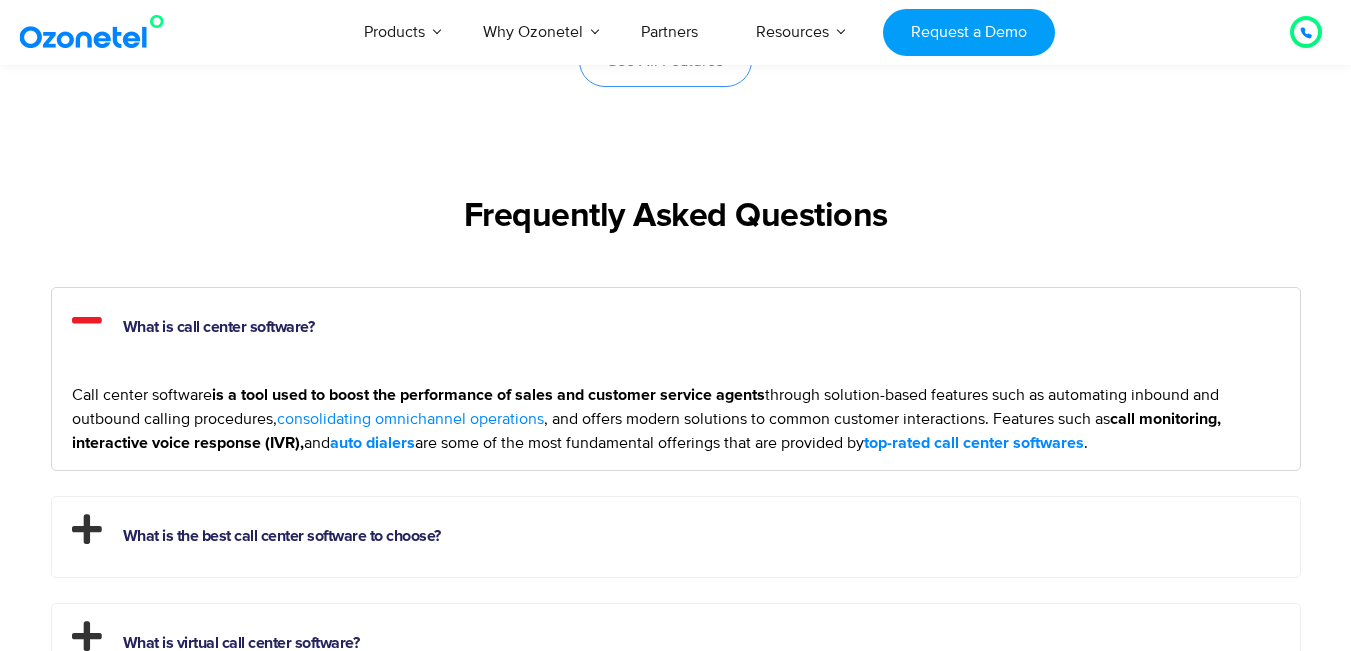 click on "What is call center software?" at bounding box center (676, 323) 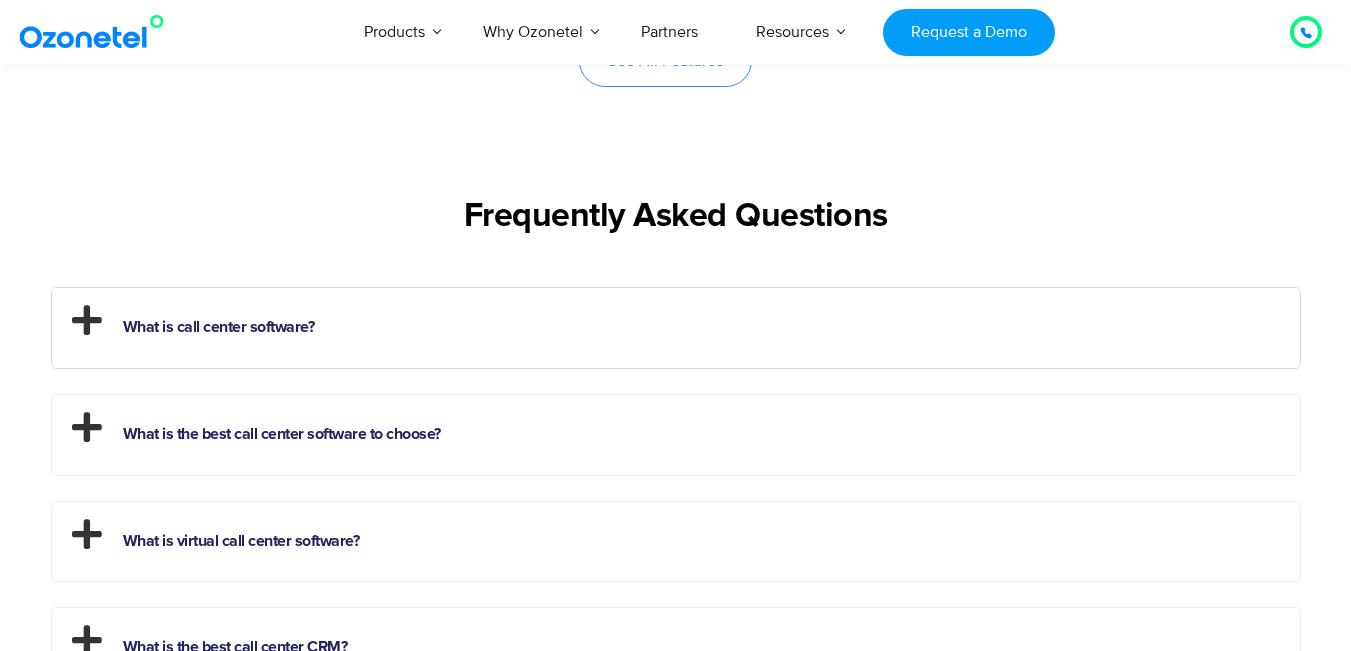 click on "What is call center software?" at bounding box center [676, 323] 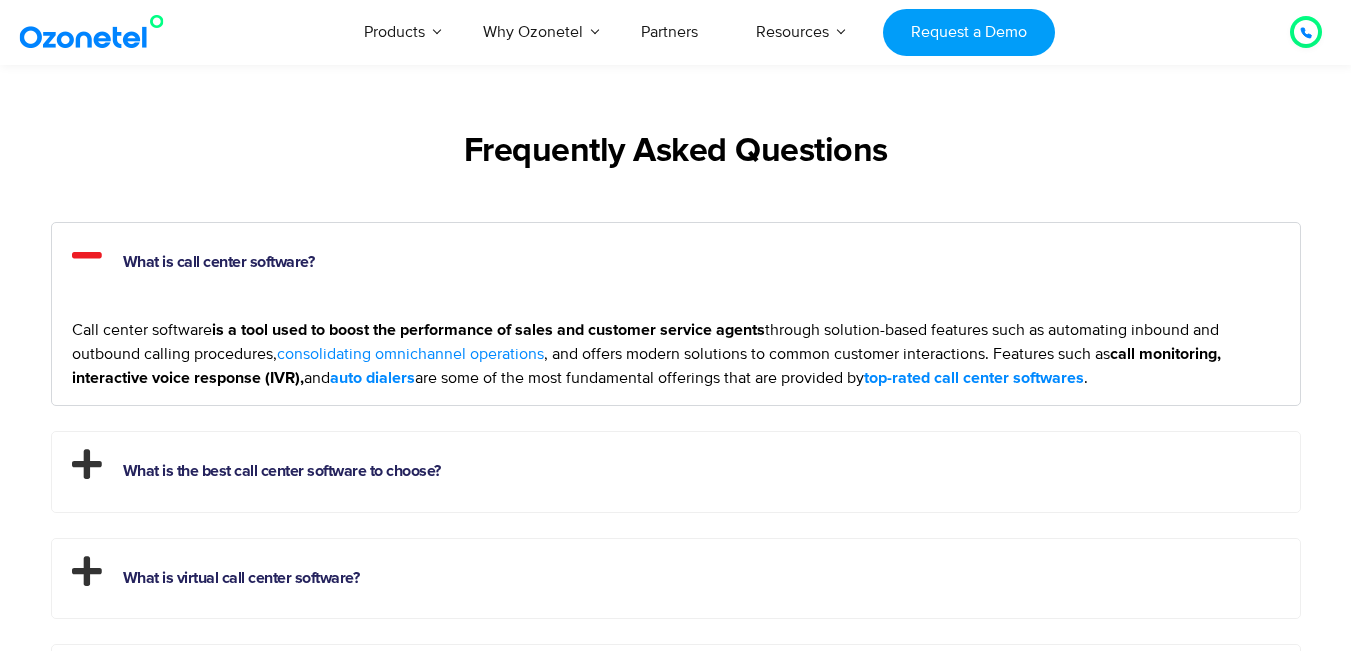 scroll, scrollTop: 5300, scrollLeft: 0, axis: vertical 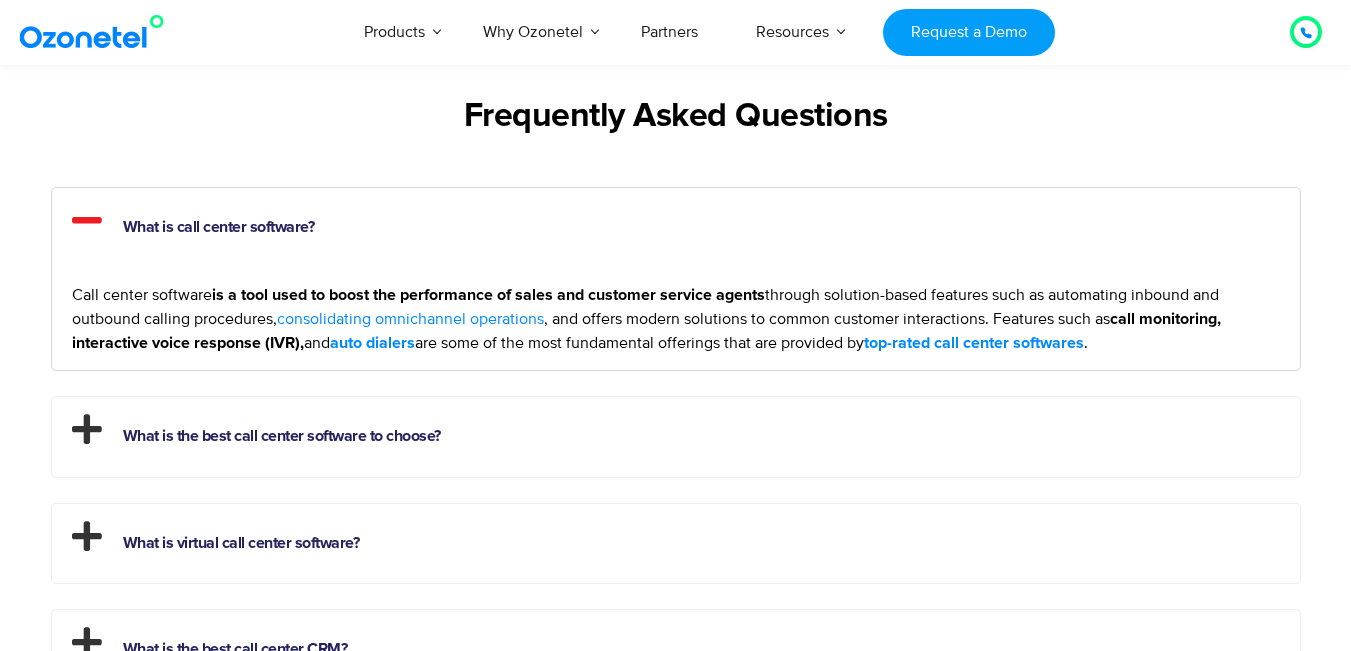 click on "Call center software  is a tool used to boost the performance of sales and customer service agents  through solution-based features such as automating inbound and outbound calling procedures,  consolidating omnichannel operations , and offers modern solutions to common customer interactions. Features such as  call monitoring, interactive voice response (IVR),  and  auto dialers  are some of the most fundamental offerings that are provided by  top-rated call center softwares ." at bounding box center (676, 319) 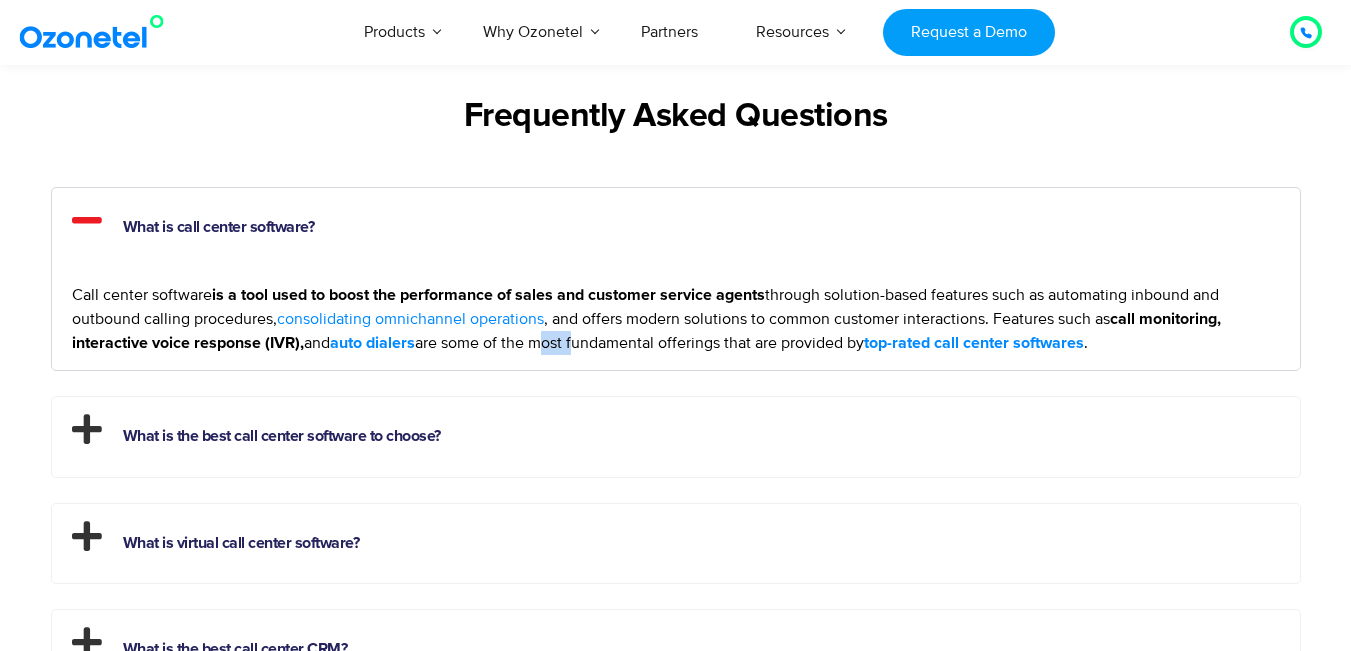 click on "Call center software  is a tool used to boost the performance of sales and customer service agents  through solution-based features such as automating inbound and outbound calling procedures,  consolidating omnichannel operations , and offers modern solutions to common customer interactions. Features such as  call monitoring, interactive voice response (IVR),  and  auto dialers  are some of the most fundamental offerings that are provided by  top-rated call center softwares ." at bounding box center (676, 319) 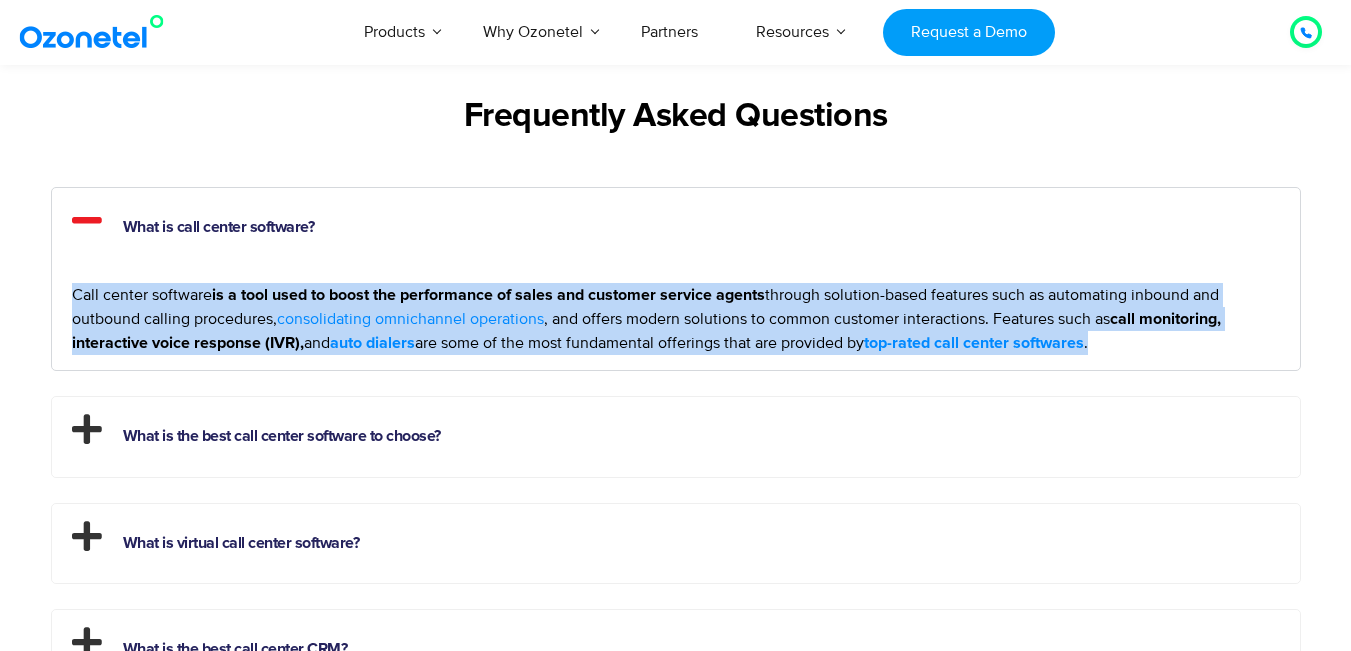 click on "Call center software  is a tool used to boost the performance of sales and customer service agents  through solution-based features such as automating inbound and outbound calling procedures,  consolidating omnichannel operations , and offers modern solutions to common customer interactions. Features such as  call monitoring, interactive voice response (IVR),  and  auto dialers  are some of the most fundamental offerings that are provided by  top-rated call center softwares ." at bounding box center [676, 319] 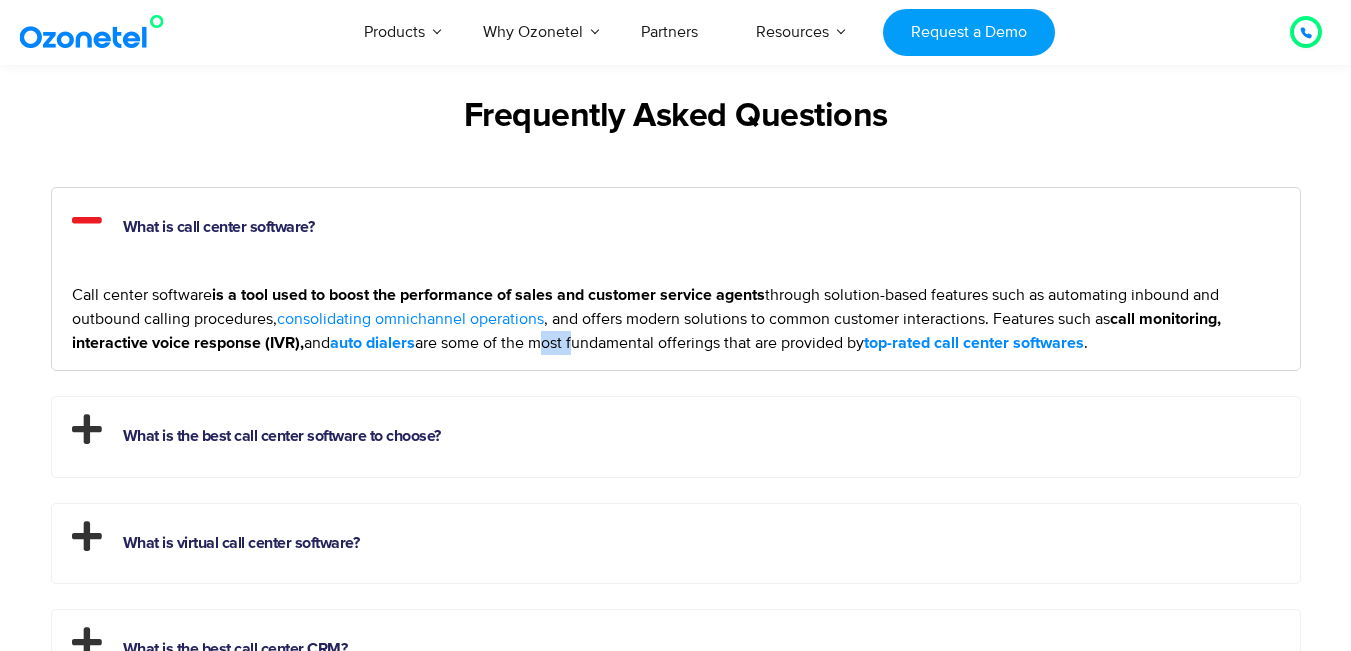 click on "Call center software  is a tool used to boost the performance of sales and customer service agents  through solution-based features such as automating inbound and outbound calling procedures,  consolidating omnichannel operations , and offers modern solutions to common customer interactions. Features such as  call monitoring, interactive voice response (IVR),  and  auto dialers  are some of the most fundamental offerings that are provided by  top-rated call center softwares ." at bounding box center [676, 319] 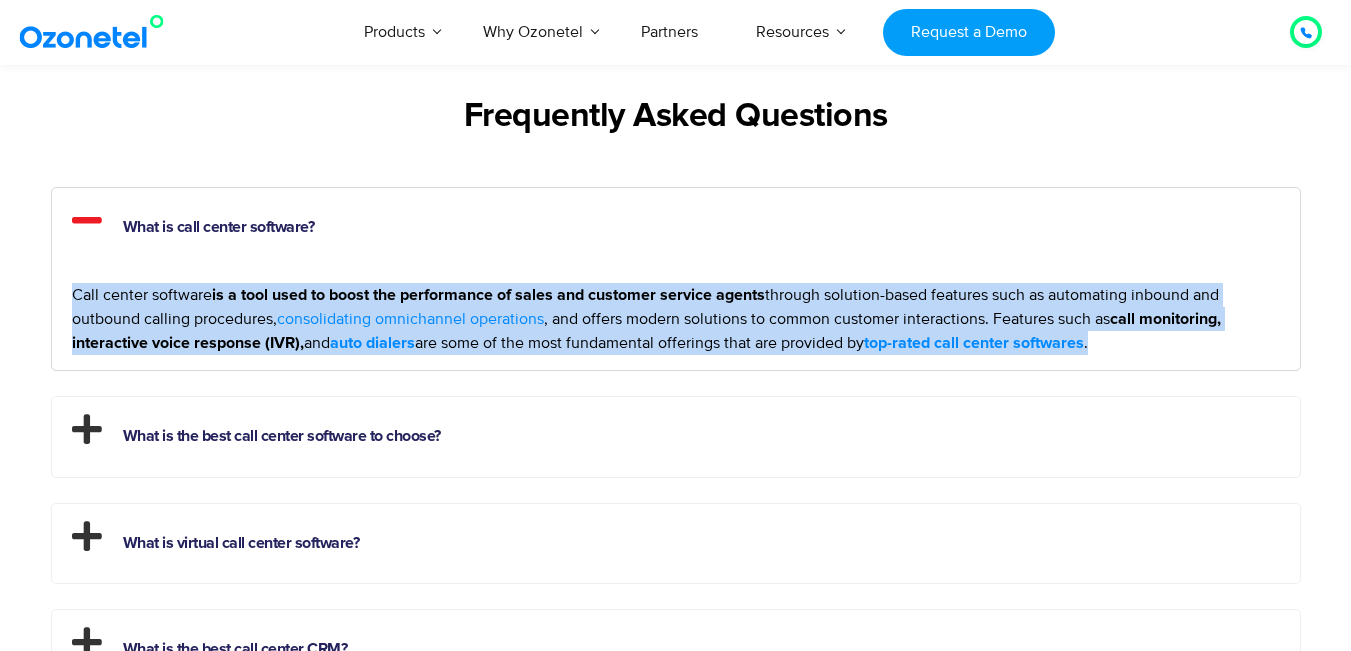 click on "Call center software  is a tool used to boost the performance of sales and customer service agents  through solution-based features such as automating inbound and outbound calling procedures,  consolidating omnichannel operations , and offers modern solutions to common customer interactions. Features such as  call monitoring, interactive voice response (IVR),  and  auto dialers  are some of the most fundamental offerings that are provided by  top-rated call center softwares ." at bounding box center [676, 319] 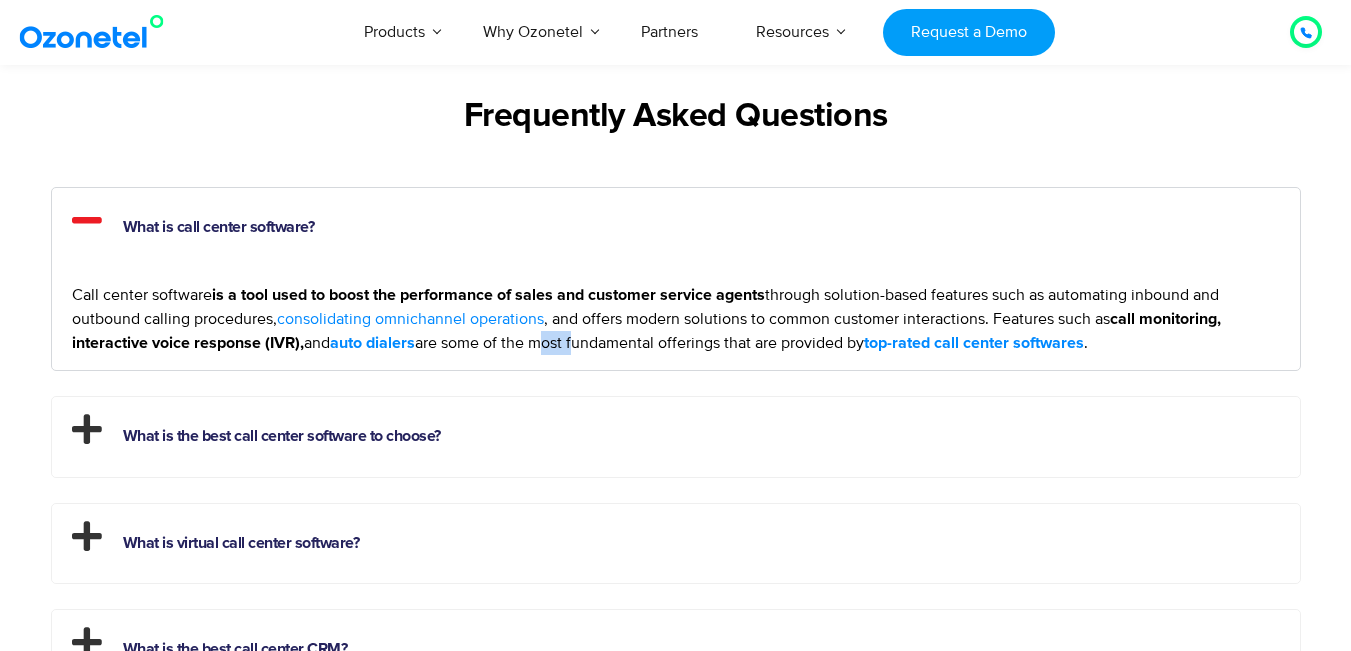 click on "Call center software  is a tool used to boost the performance of sales and customer service agents  through solution-based features such as automating inbound and outbound calling procedures,  consolidating omnichannel operations , and offers modern solutions to common customer interactions. Features such as  call monitoring, interactive voice response (IVR),  and  auto dialers  are some of the most fundamental offerings that are provided by  top-rated call center softwares ." at bounding box center [676, 319] 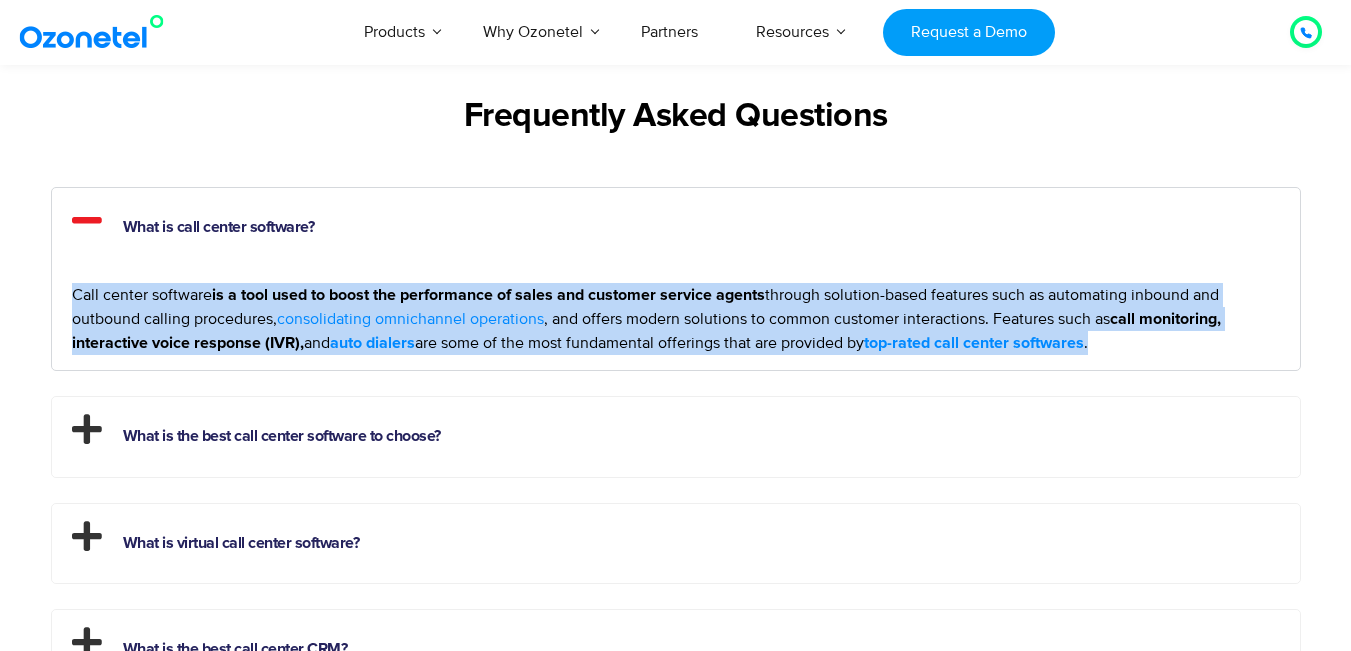click on "Call center software  is a tool used to boost the performance of sales and customer service agents  through solution-based features such as automating inbound and outbound calling procedures,  consolidating omnichannel operations , and offers modern solutions to common customer interactions. Features such as  call monitoring, interactive voice response (IVR),  and  auto dialers  are some of the most fundamental offerings that are provided by  top-rated call center softwares ." at bounding box center (676, 319) 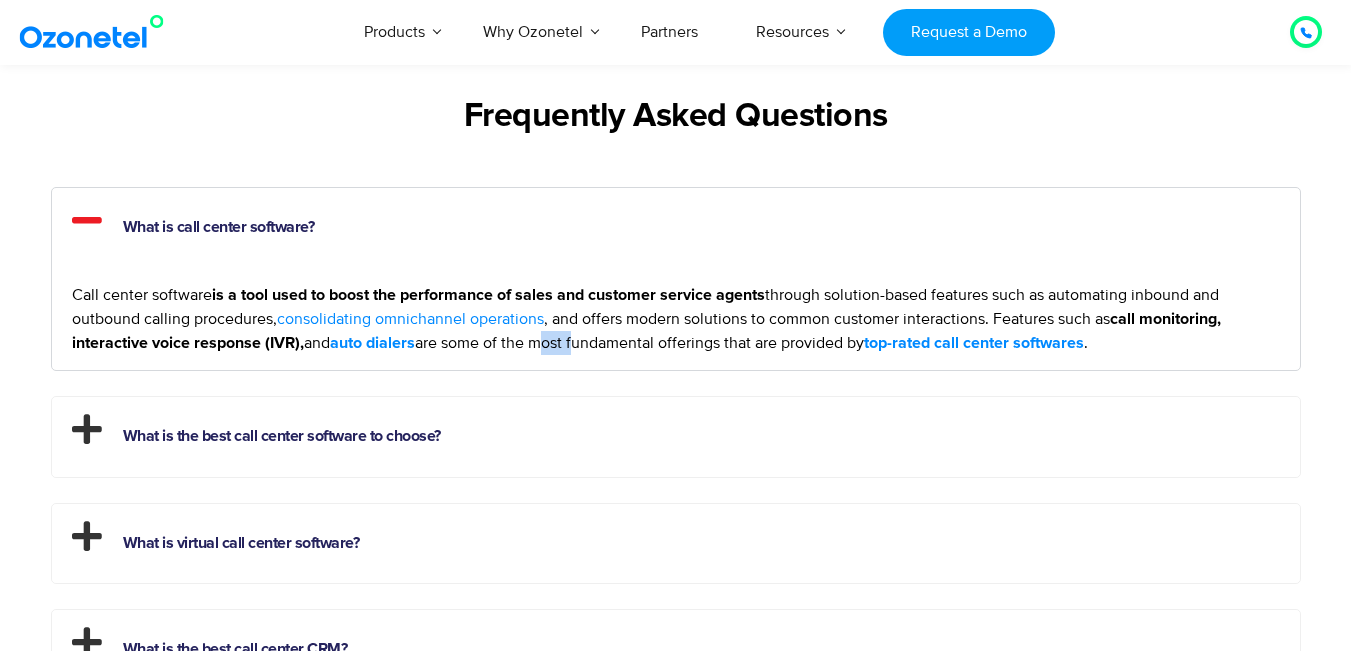 click on "Call center software  is a tool used to boost the performance of sales and customer service agents  through solution-based features such as automating inbound and outbound calling procedures,  consolidating omnichannel operations , and offers modern solutions to common customer interactions. Features such as  call monitoring, interactive voice response (IVR),  and  auto dialers  are some of the most fundamental offerings that are provided by  top-rated call center softwares ." at bounding box center [676, 319] 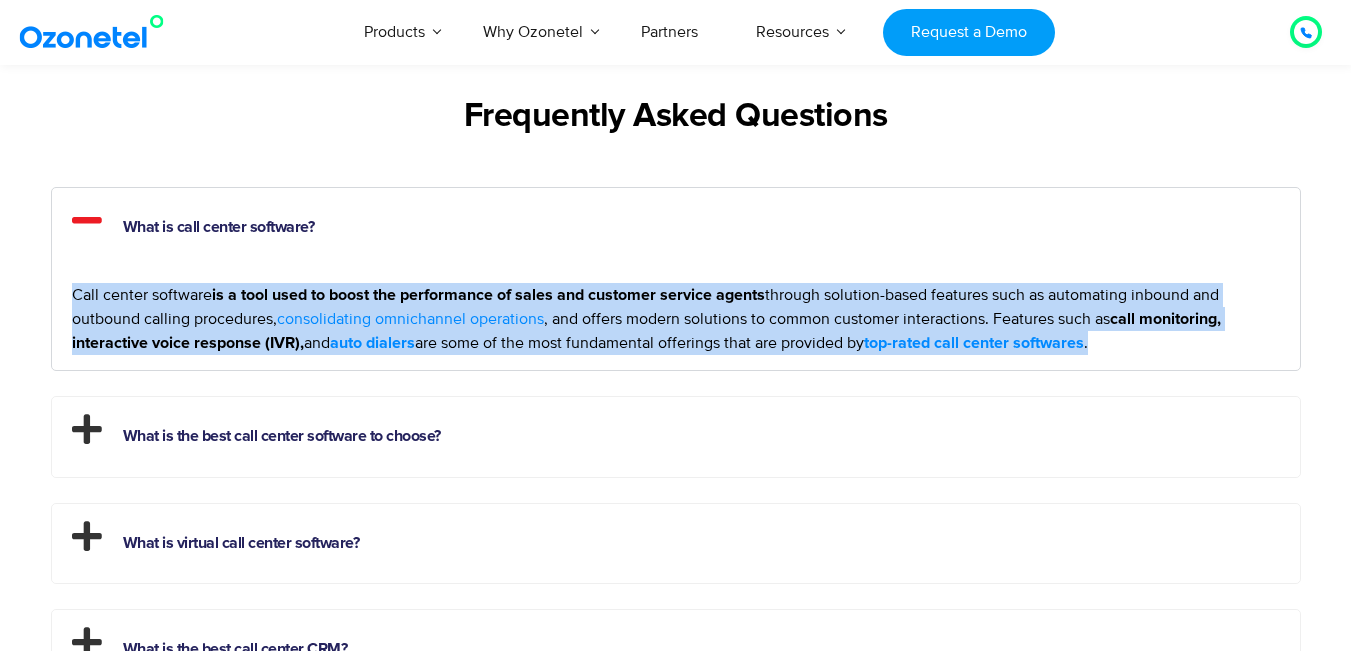 click on "Call center software  is a tool used to boost the performance of sales and customer service agents  through solution-based features such as automating inbound and outbound calling procedures,  consolidating omnichannel operations , and offers modern solutions to common customer interactions. Features such as  call monitoring, interactive voice response (IVR),  and  auto dialers  are some of the most fundamental offerings that are provided by  top-rated call center softwares ." at bounding box center [676, 319] 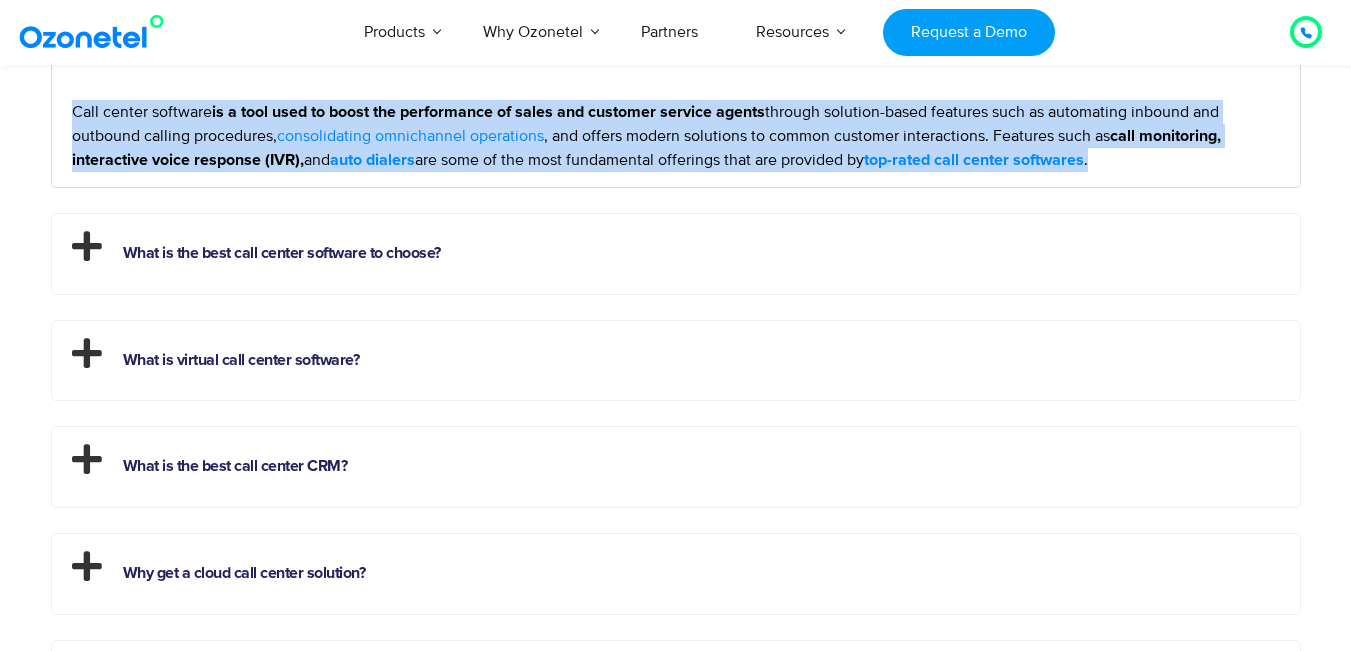scroll, scrollTop: 5500, scrollLeft: 0, axis: vertical 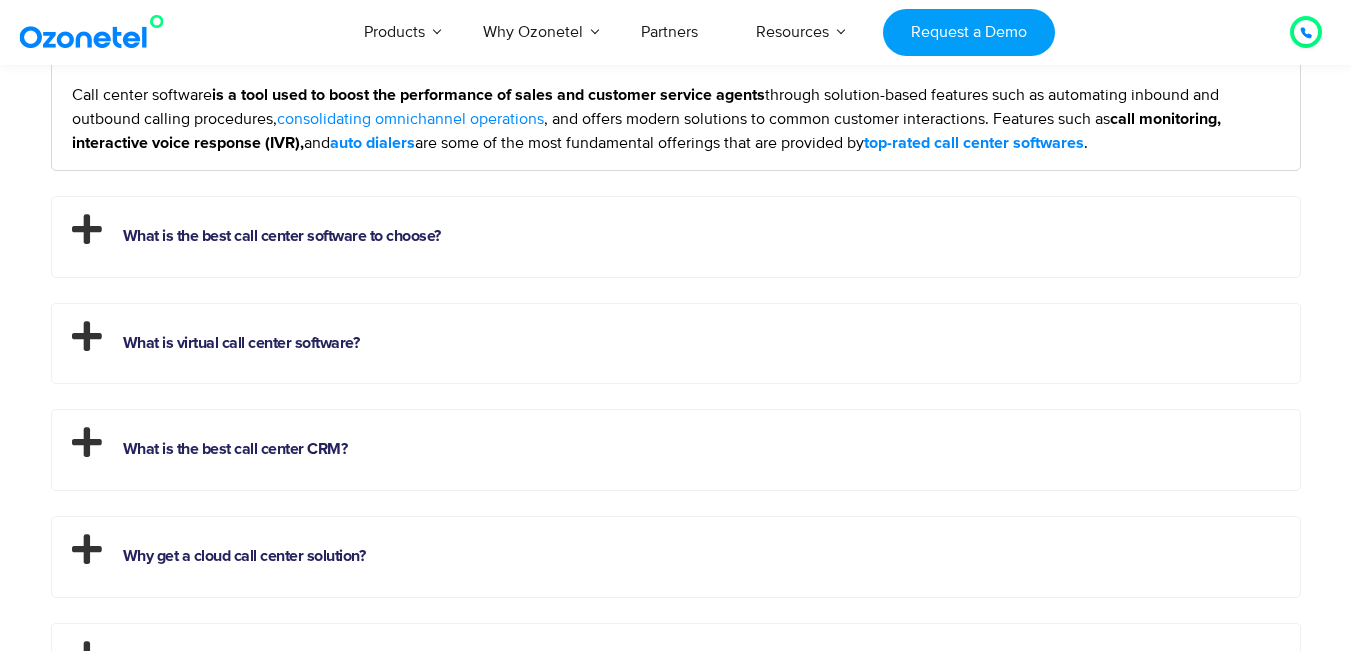 click on "What is the best call center software to choose?" at bounding box center (676, 232) 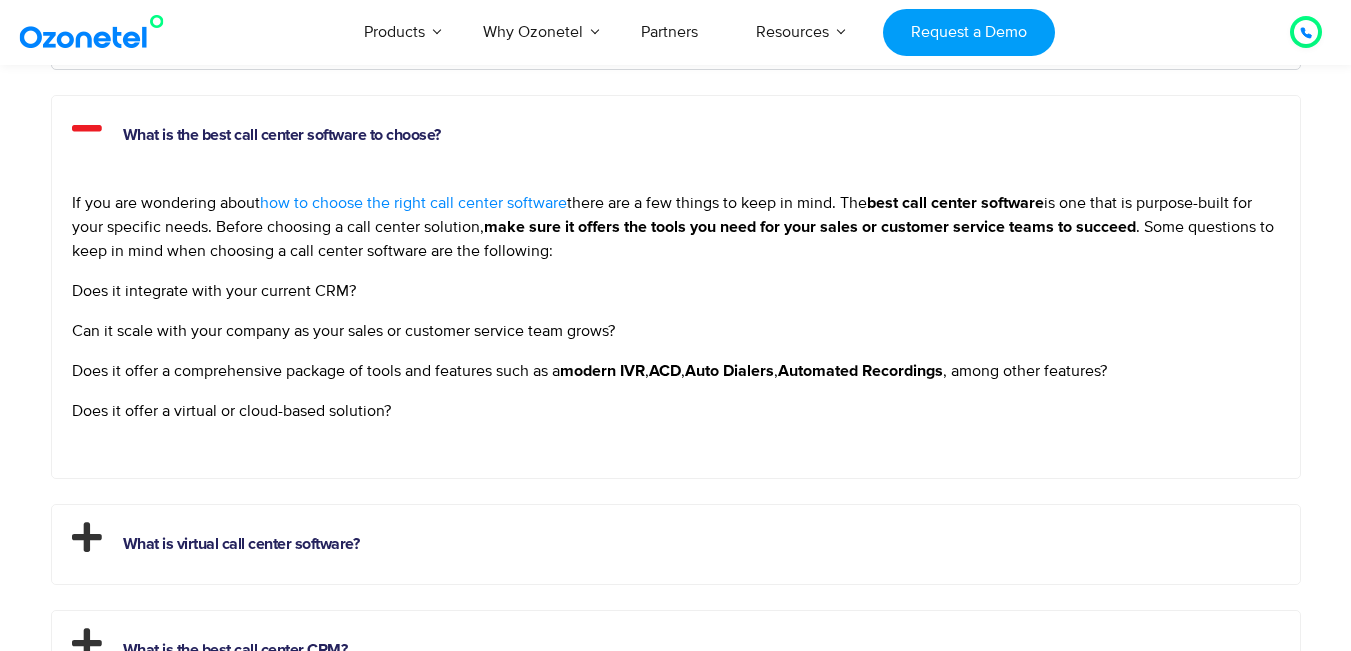 scroll, scrollTop: 5500, scrollLeft: 0, axis: vertical 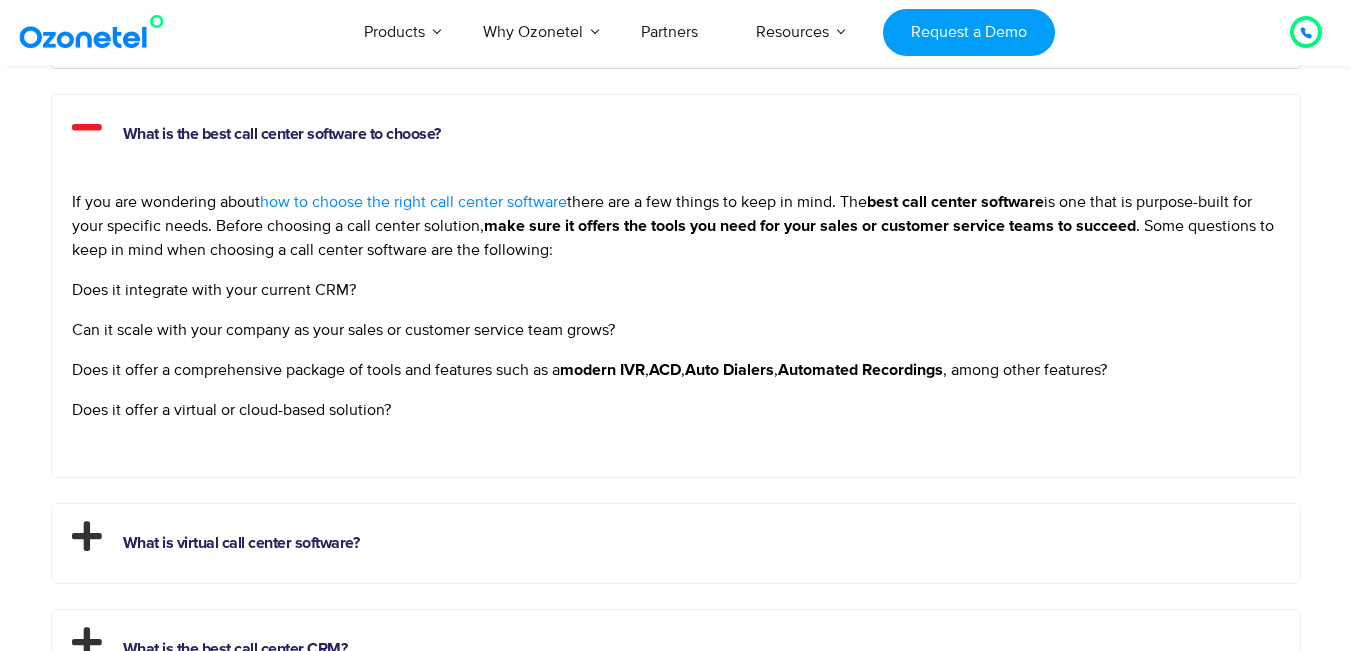 click on "how to choose the right call center software" at bounding box center [413, 202] 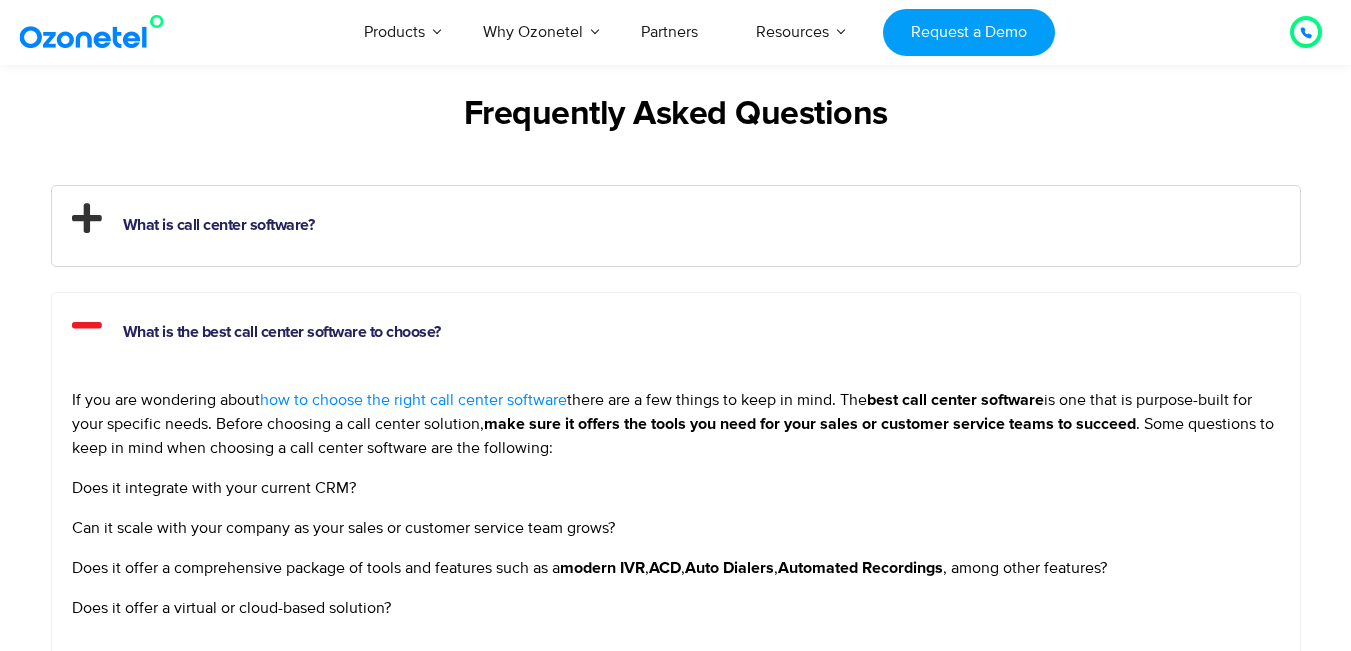 scroll, scrollTop: 5300, scrollLeft: 0, axis: vertical 